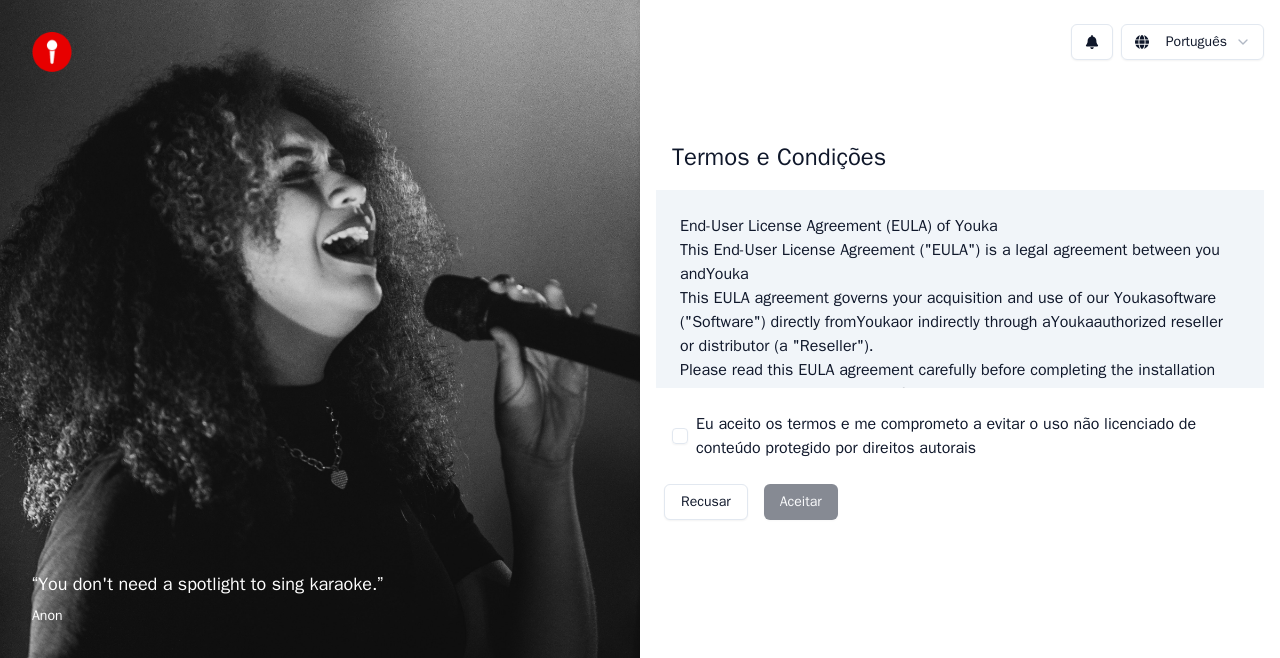 scroll, scrollTop: 0, scrollLeft: 0, axis: both 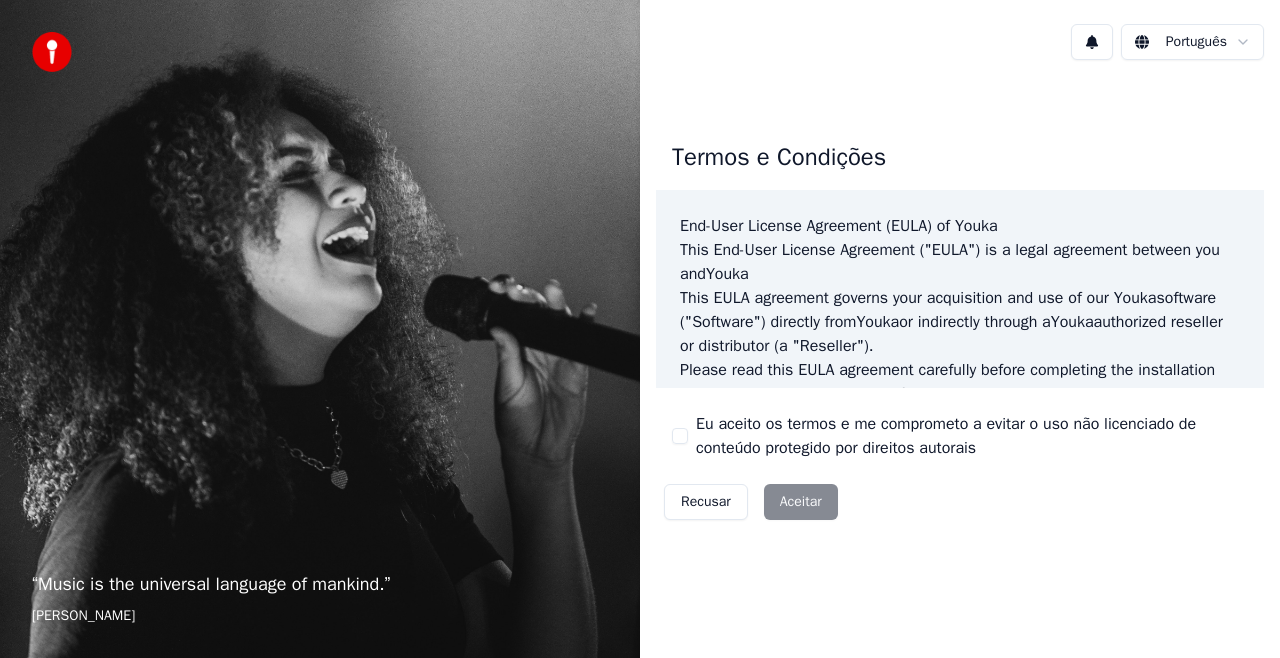 click on "Recusar Aceitar" at bounding box center (751, 502) 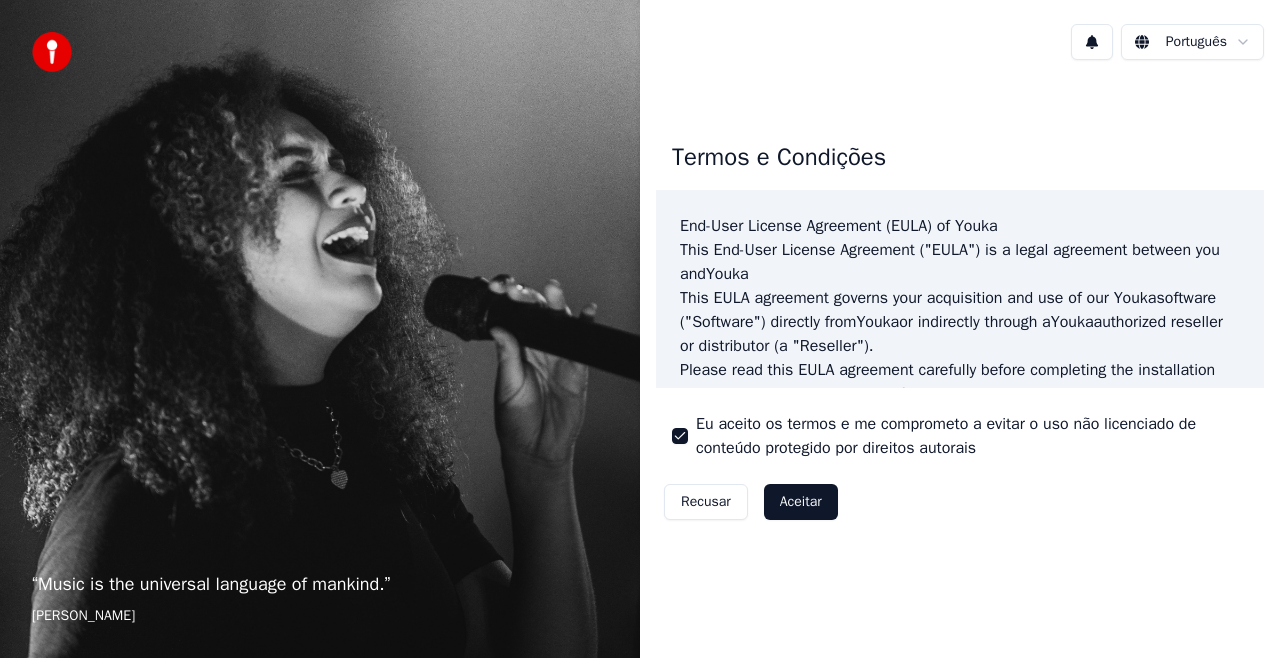 click on "Aceitar" at bounding box center (801, 502) 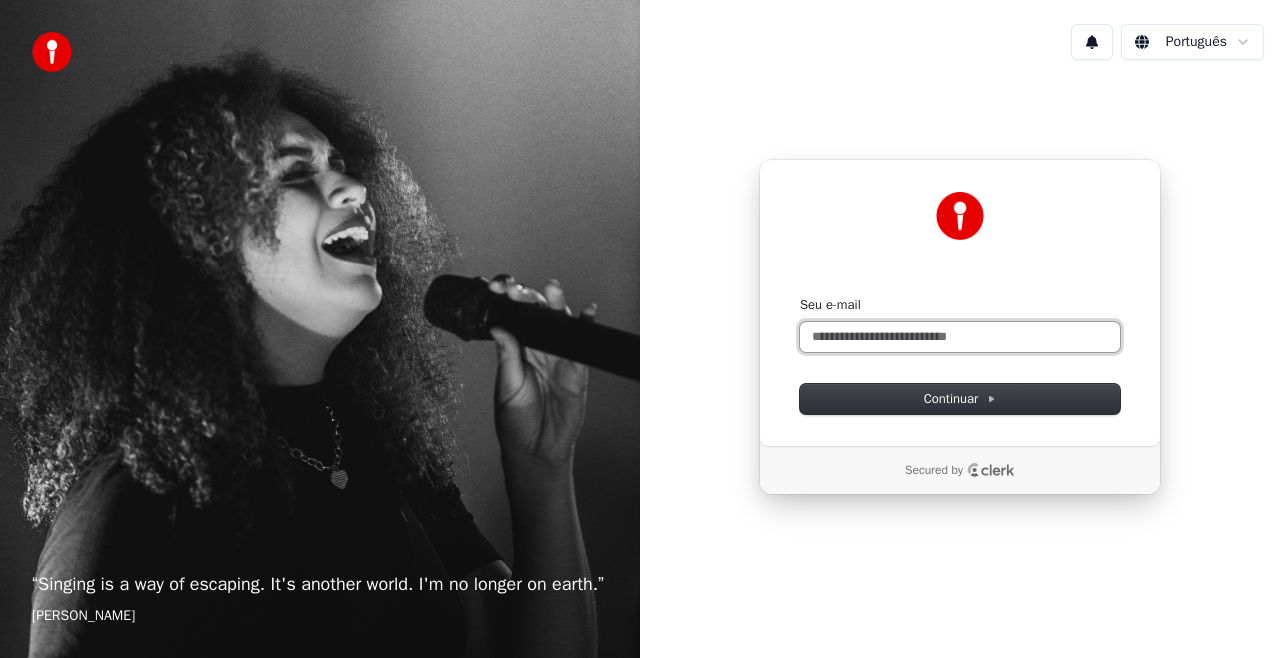 click on "Seu e-mail" at bounding box center (960, 337) 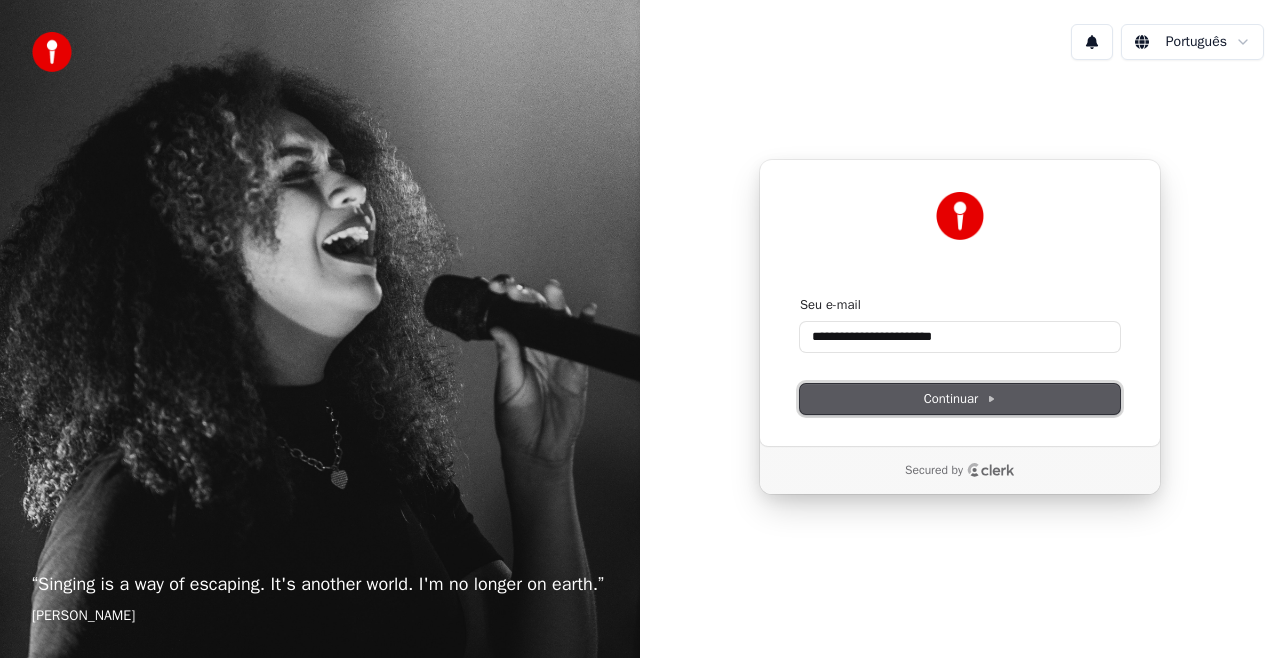 click on "Continuar" at bounding box center [960, 399] 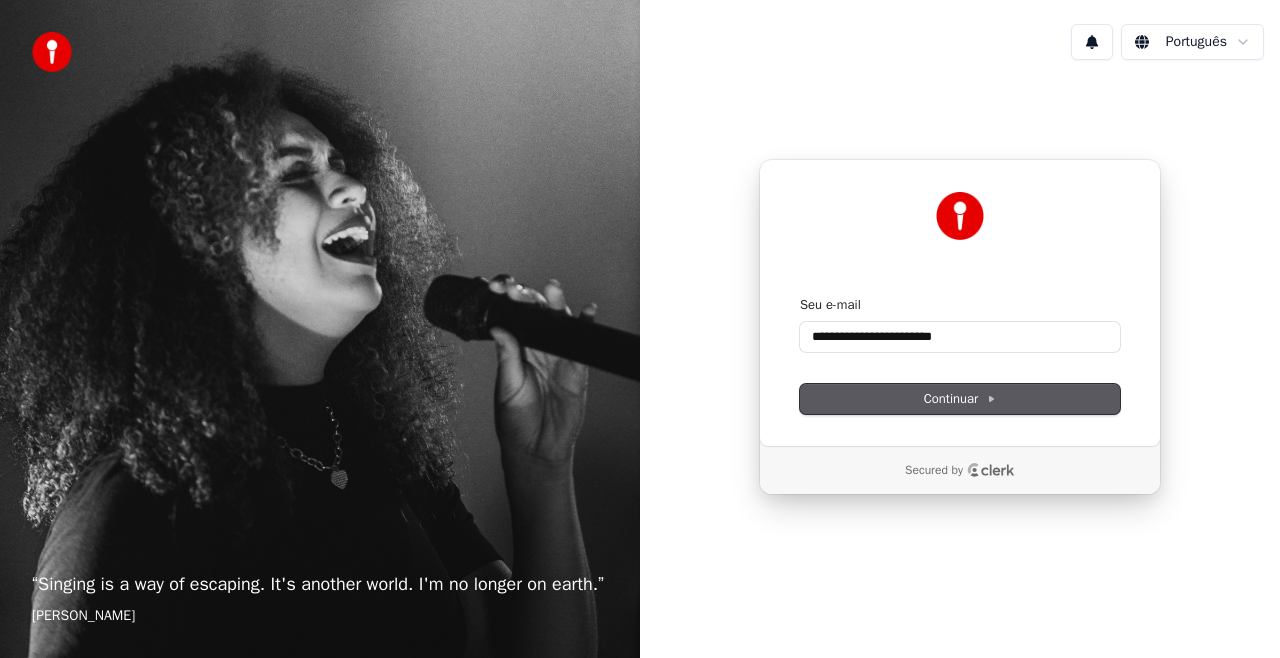 type on "**********" 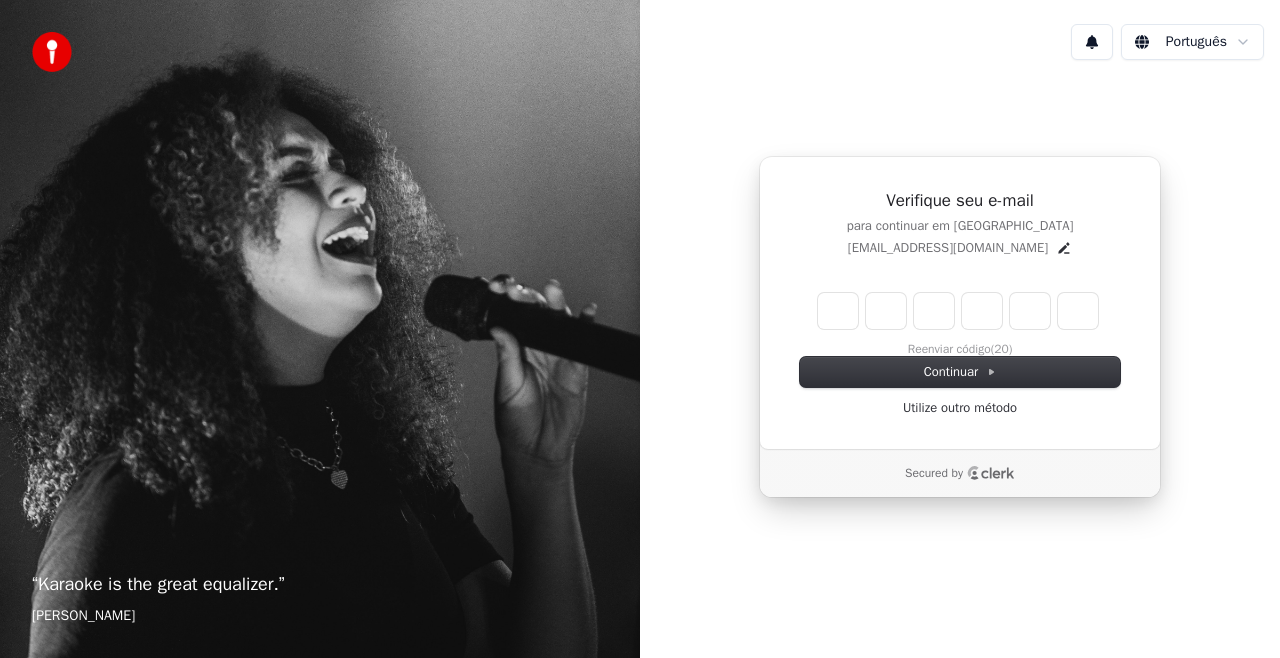 type on "*" 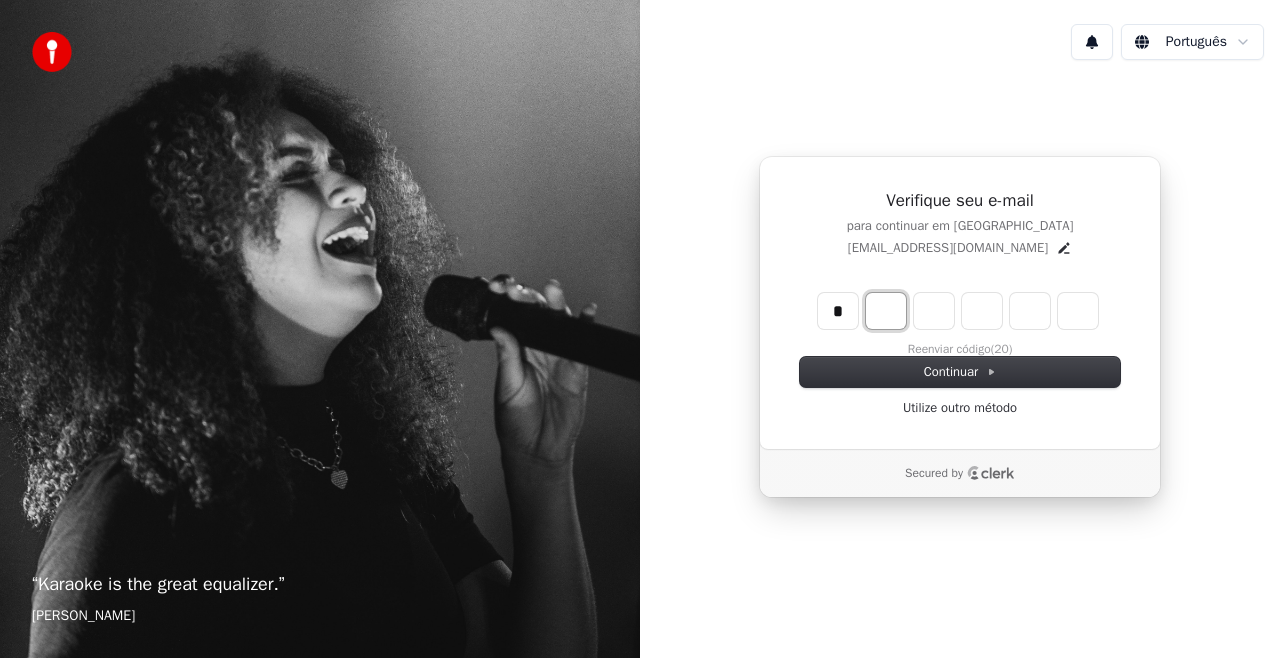 type on "*" 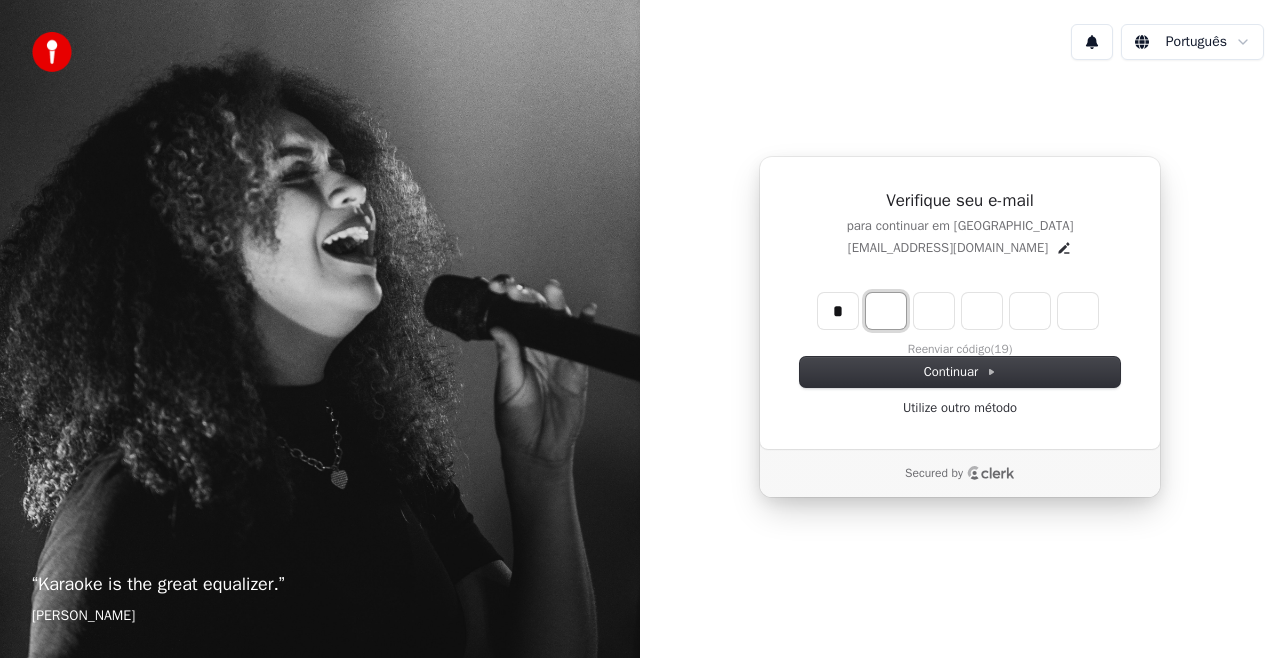 type on "*" 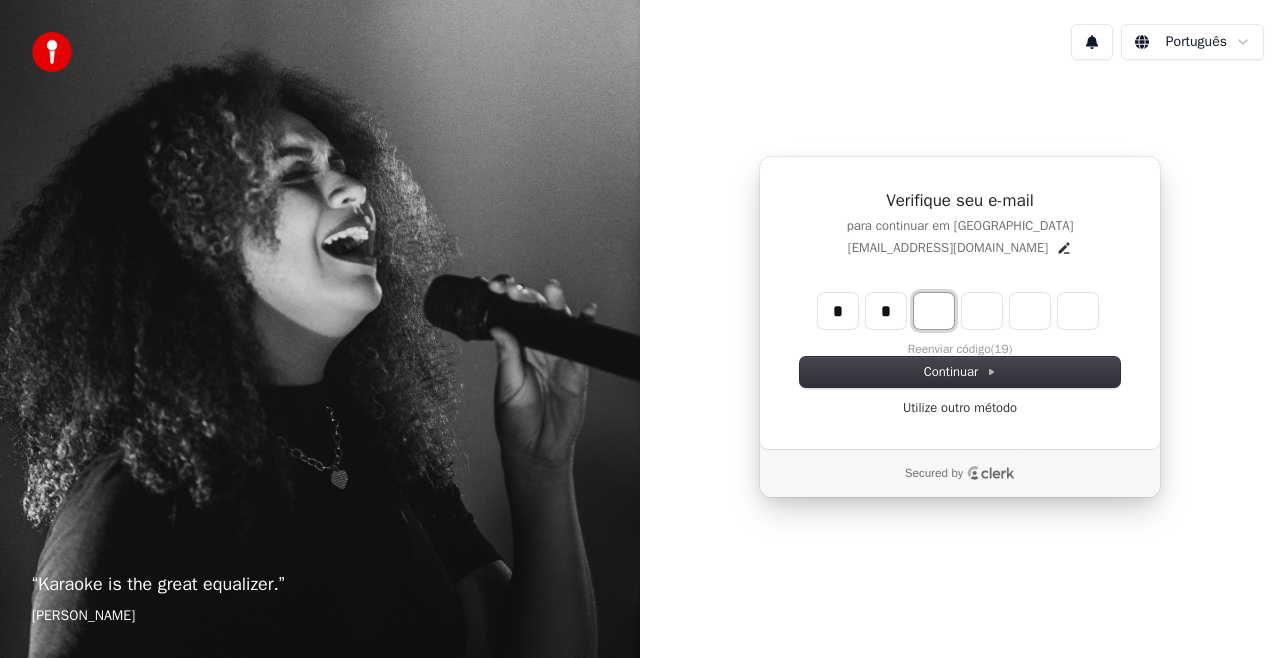 type on "**" 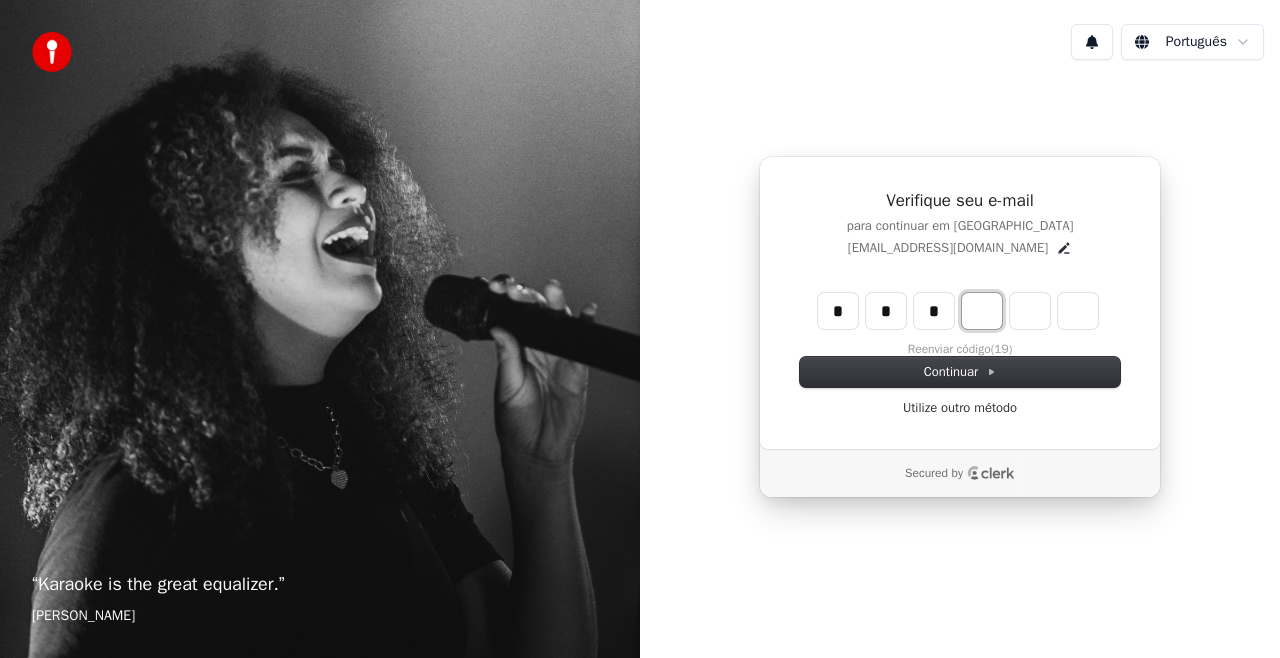 type on "***" 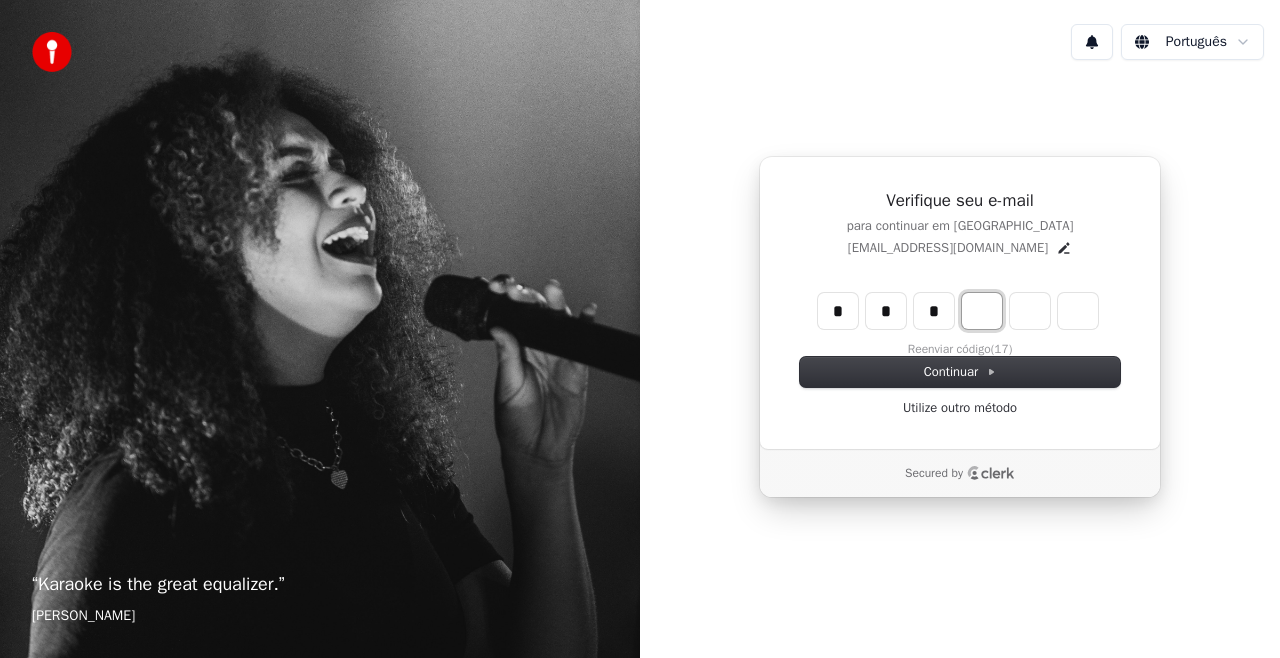 type on "*" 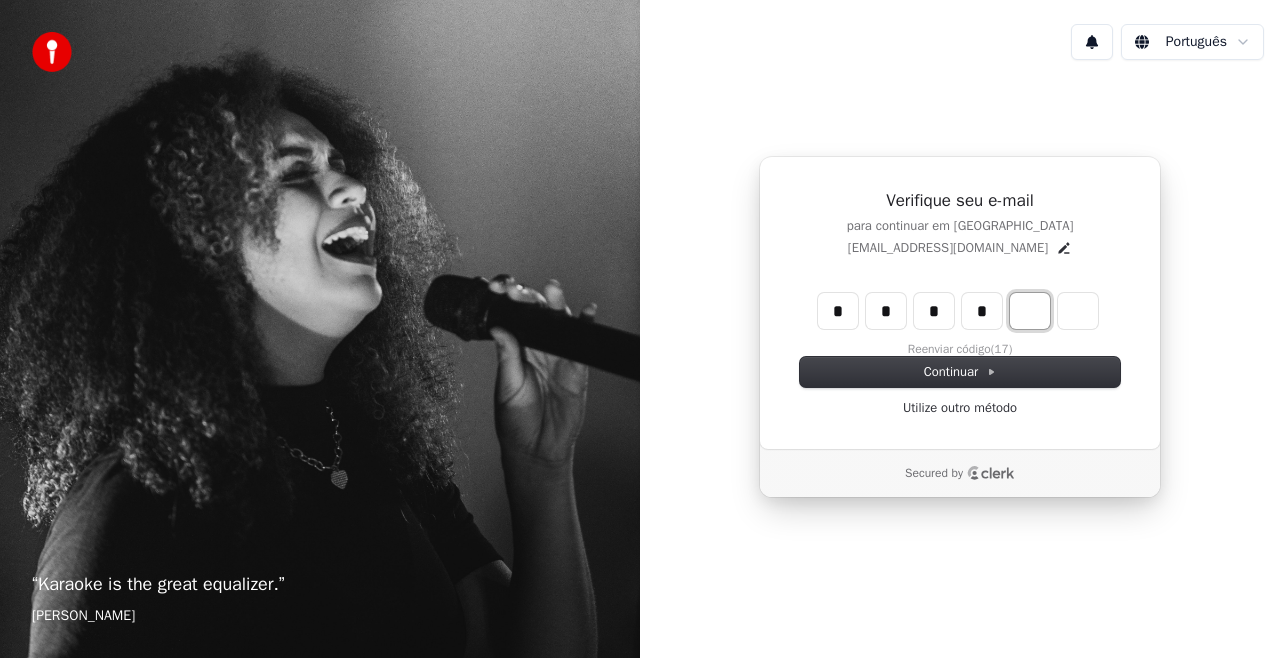 type on "****" 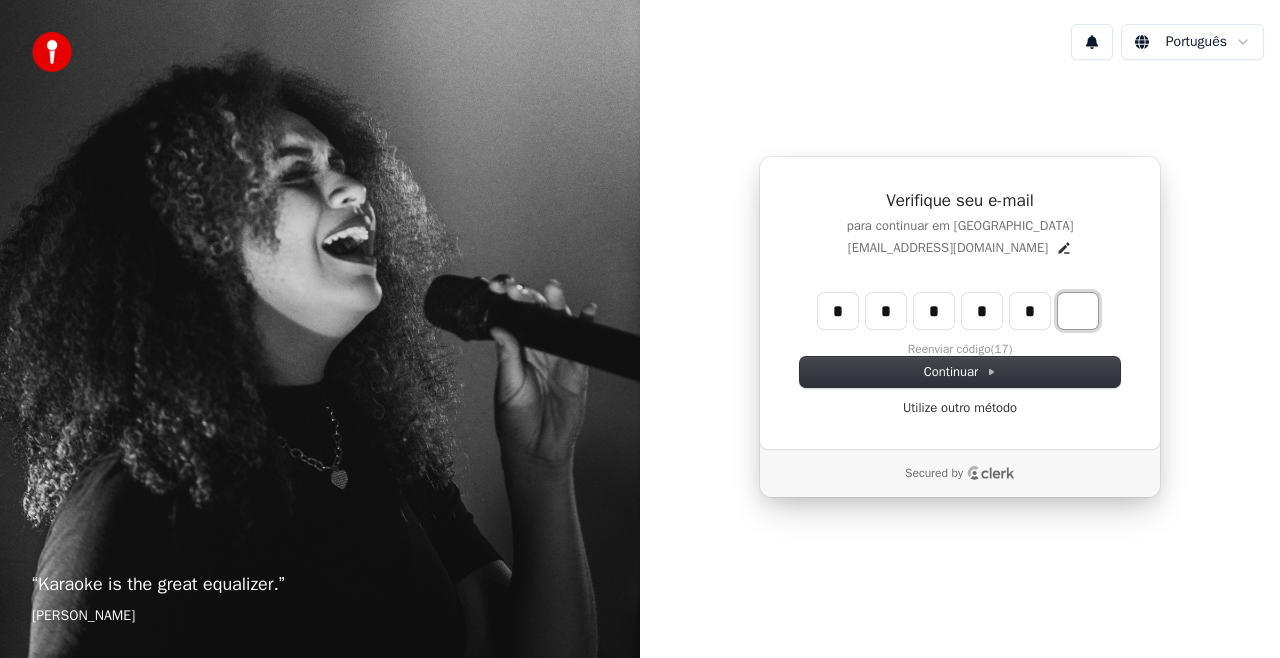 type on "******" 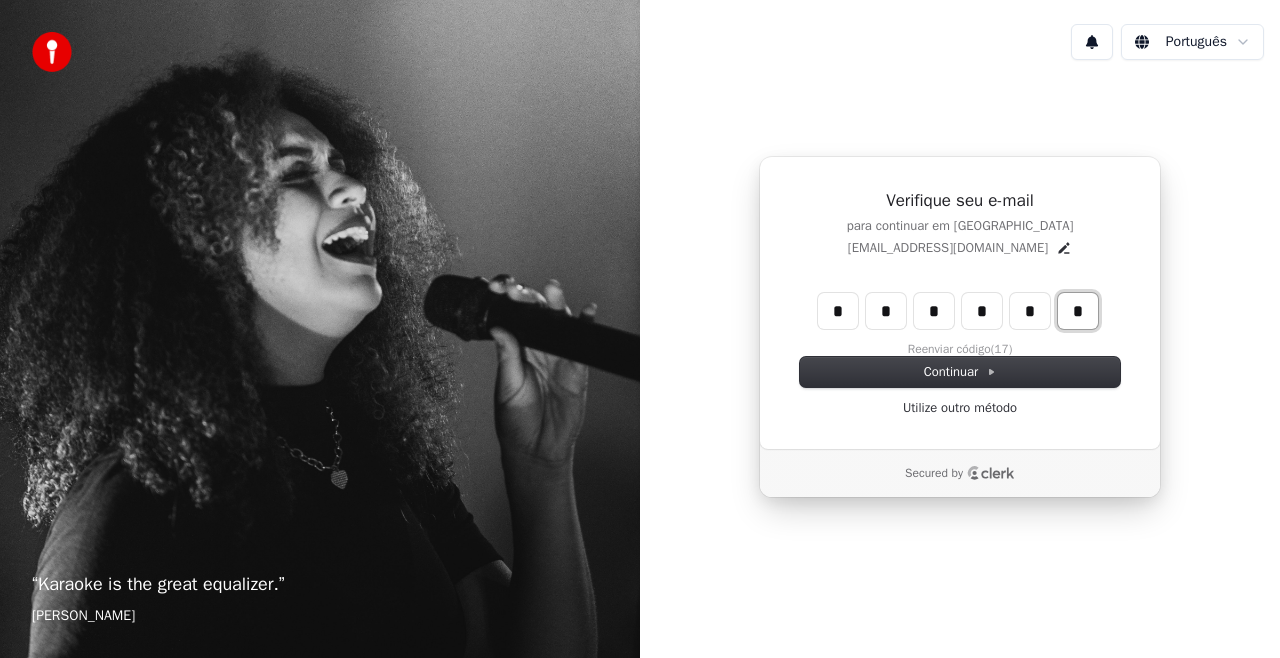 type on "*" 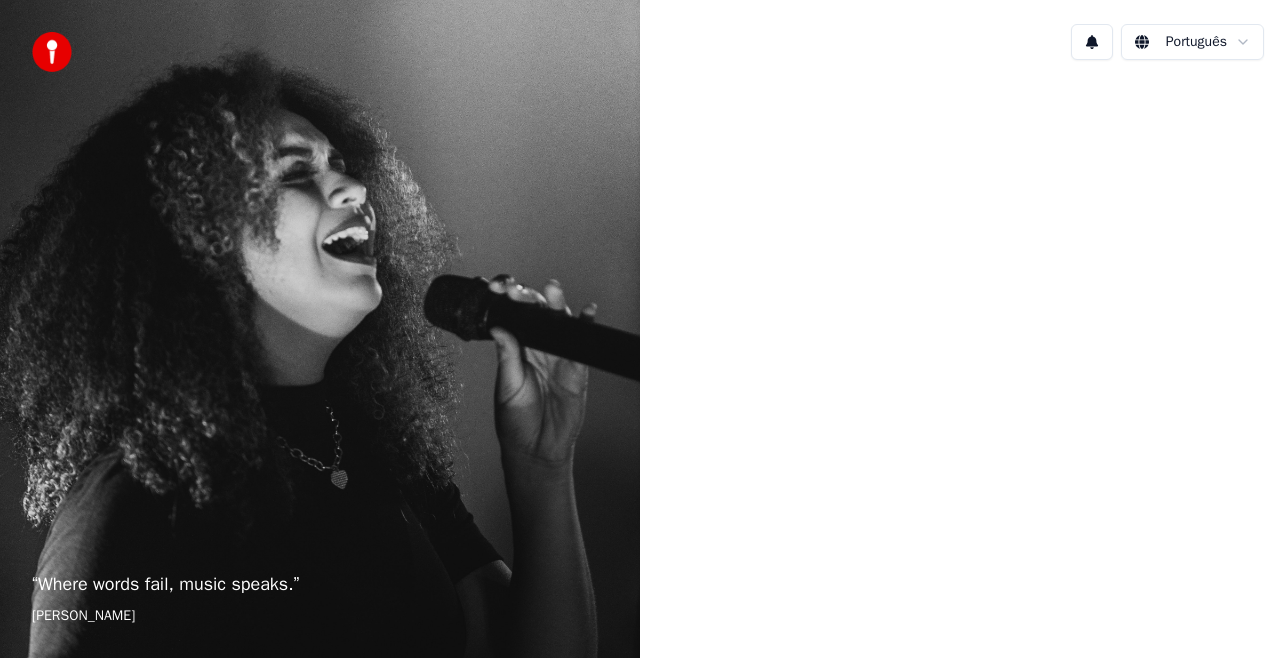 scroll, scrollTop: 0, scrollLeft: 0, axis: both 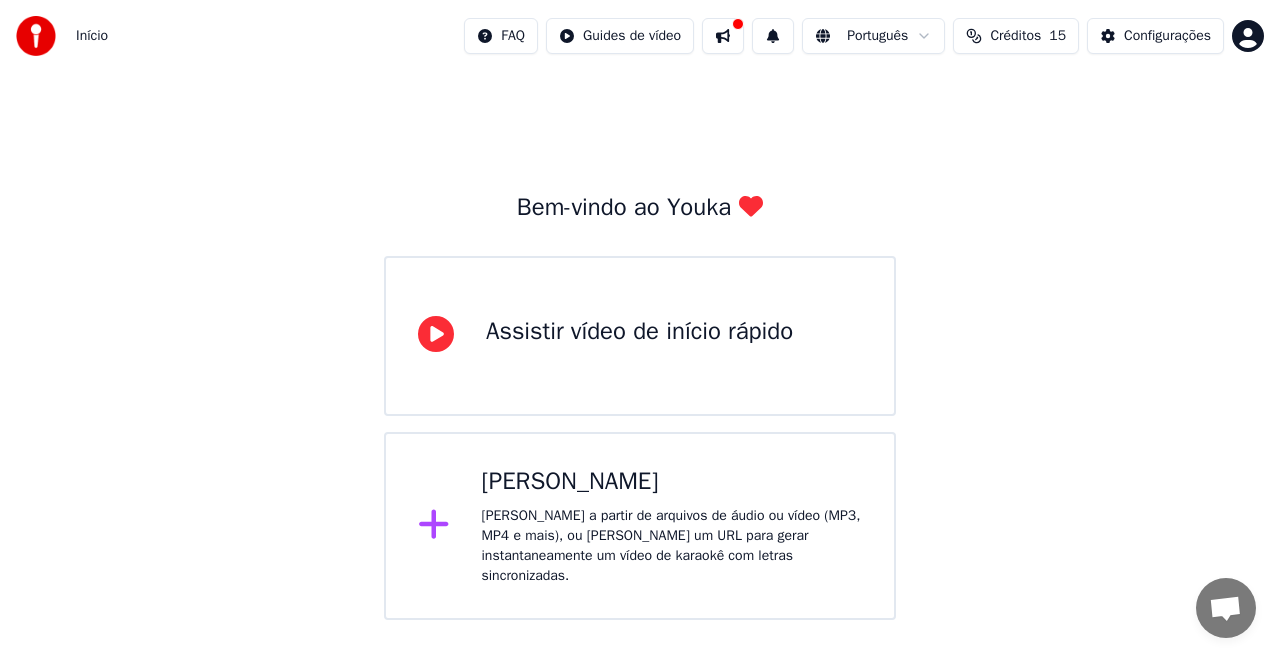 click on "Assistir vídeo de início rápido" at bounding box center [639, 332] 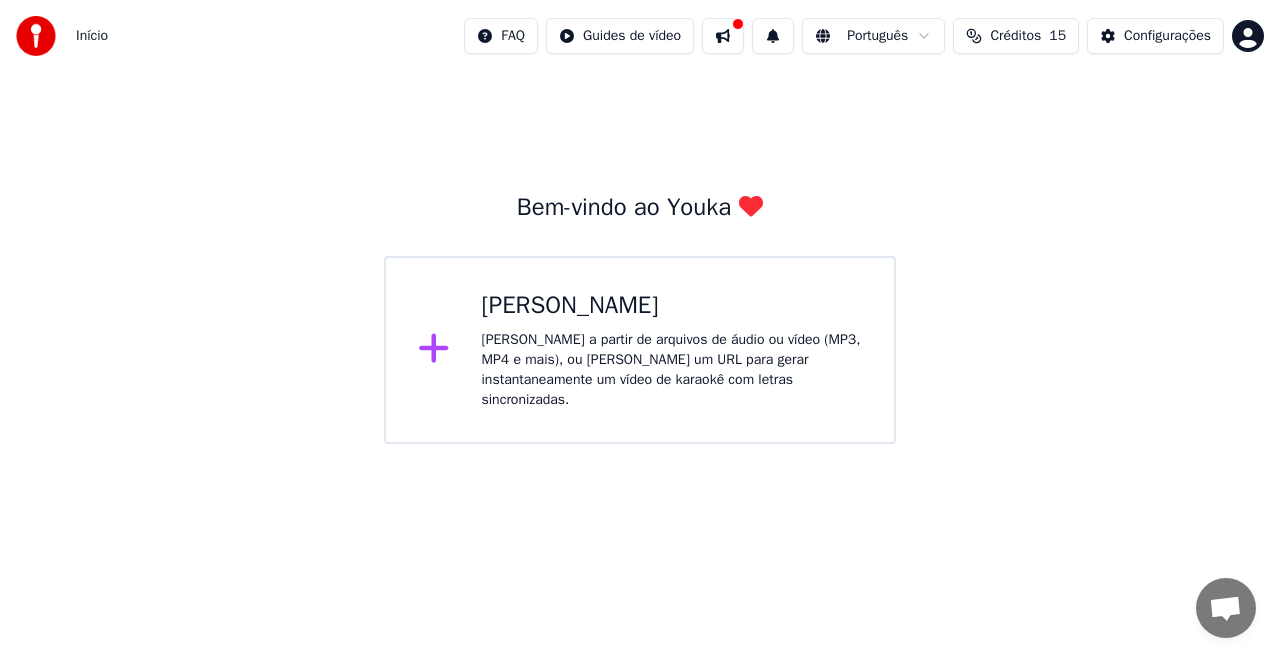 click on "Criar Karaokê Crie karaokê a partir de arquivos de áudio ou vídeo (MP3, MP4 e mais), ou cole um URL para gerar instantaneamente um vídeo de karaokê com letras sincronizadas." at bounding box center (672, 350) 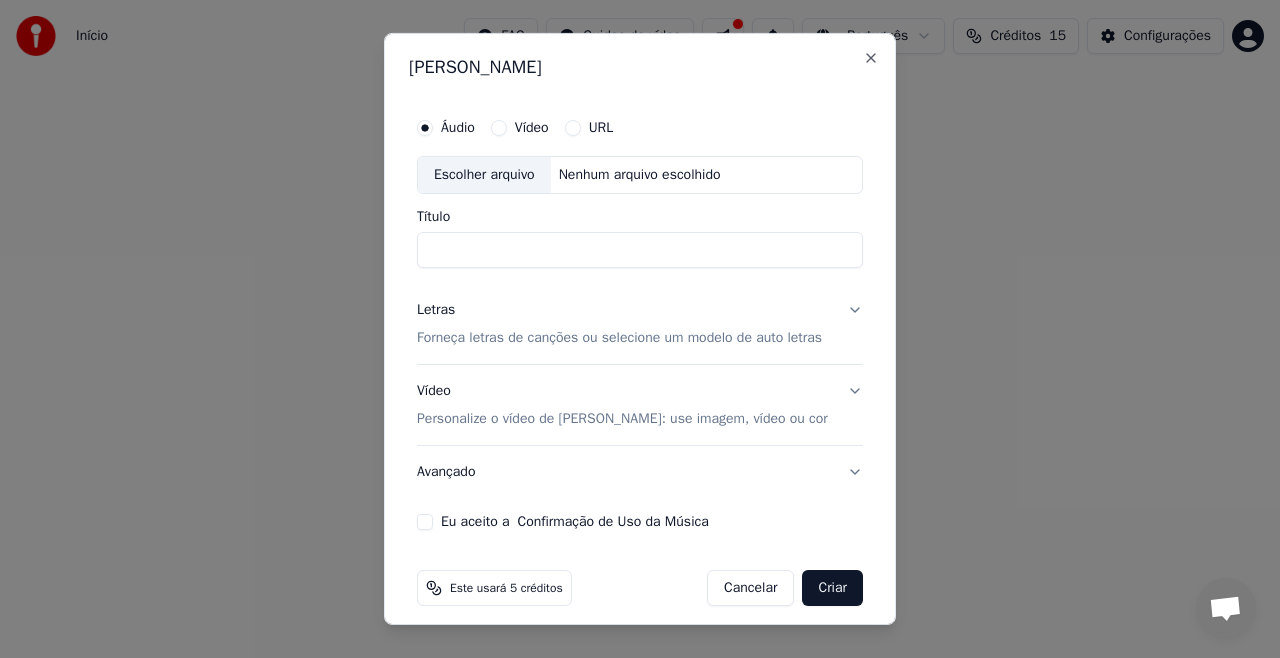 click on "Vídeo" at bounding box center (499, 128) 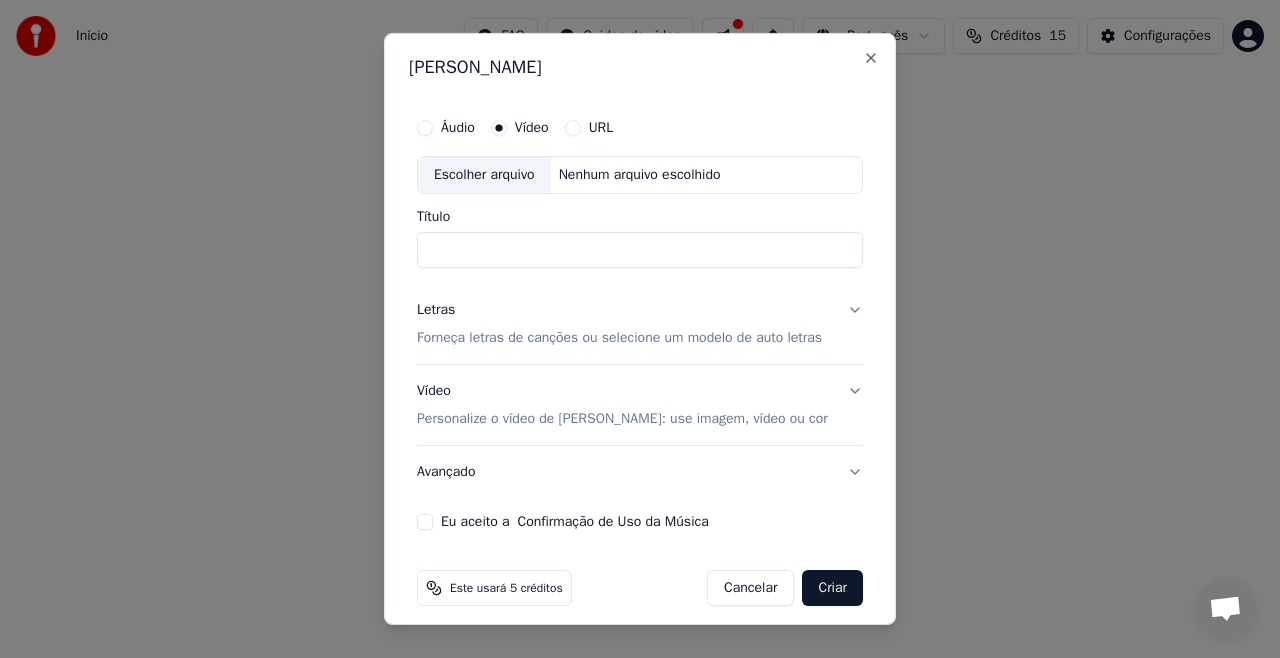click on "Escolher arquivo" at bounding box center (484, 175) 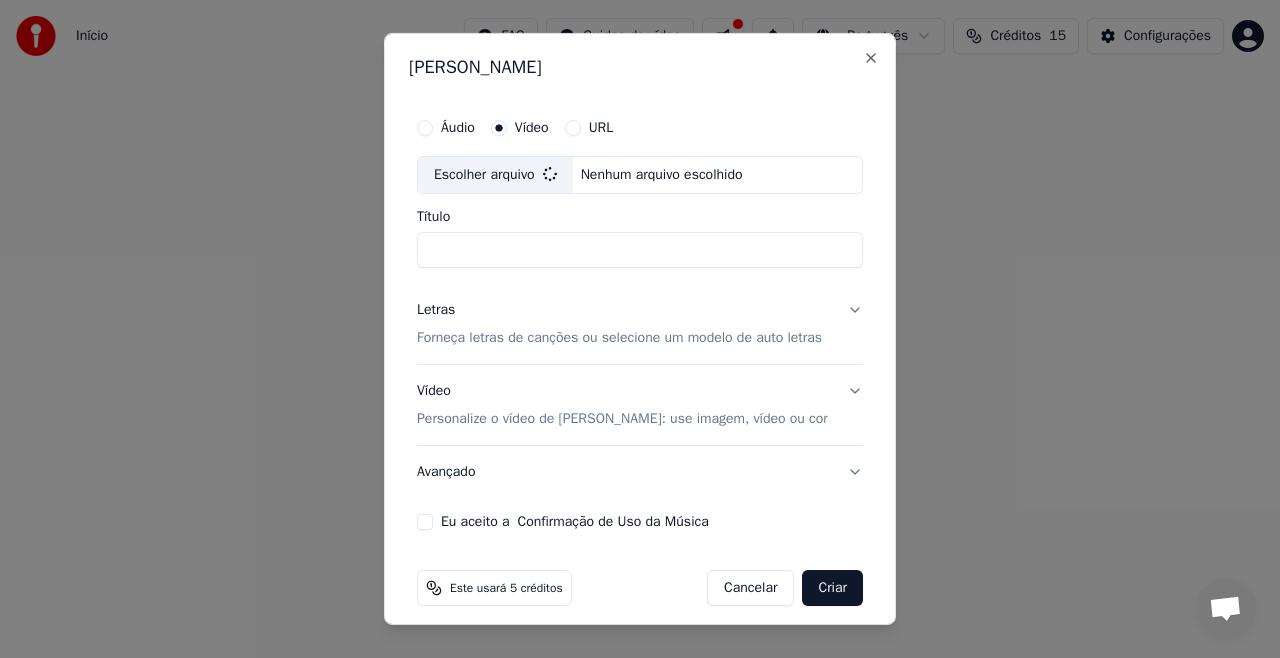 type on "*******" 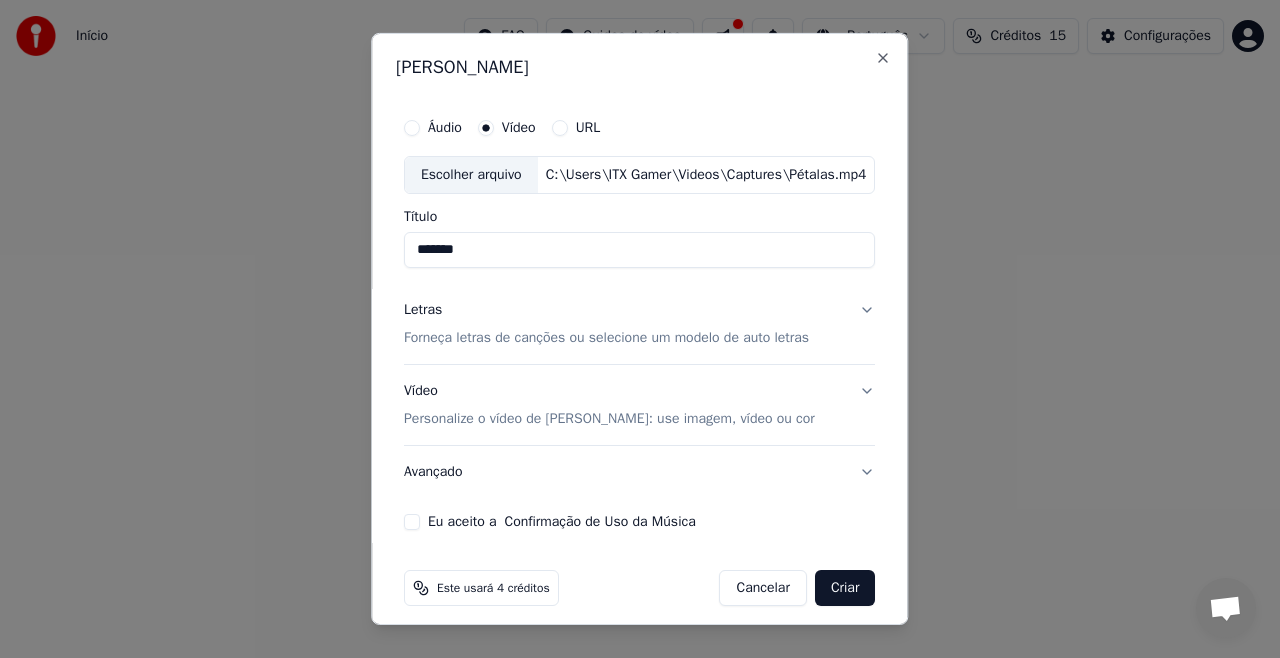 click on "Forneça letras de canções ou selecione um modelo de auto letras" at bounding box center (606, 338) 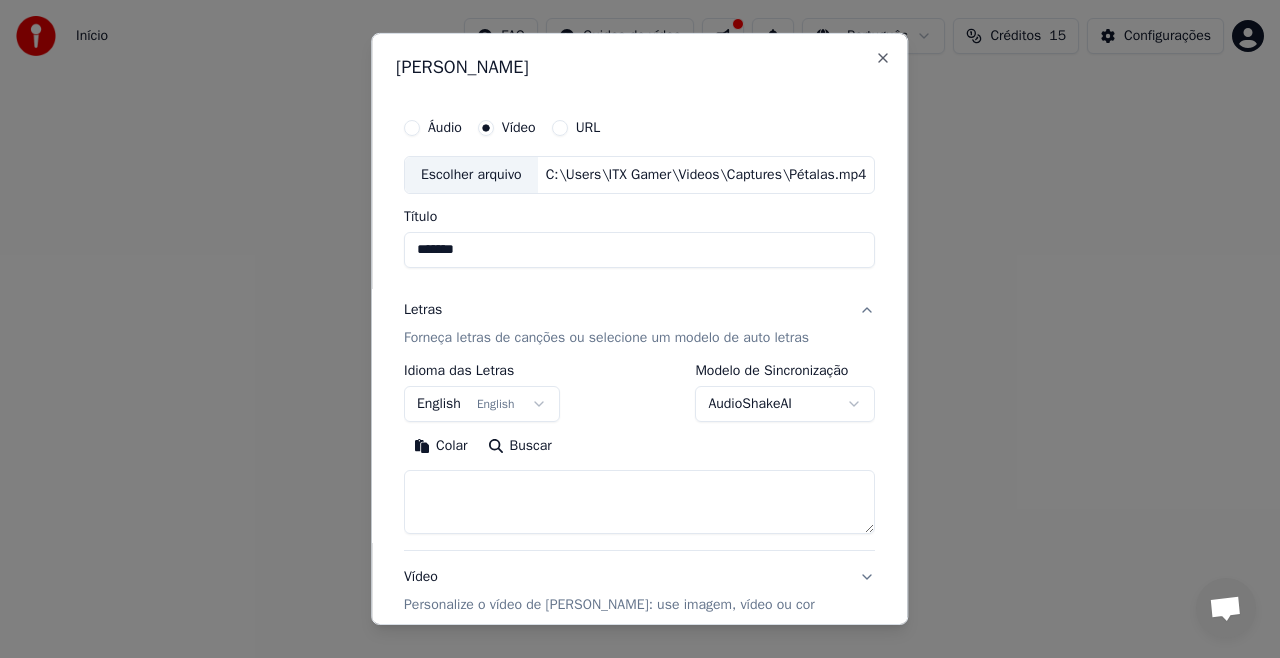 click on "**********" at bounding box center [640, 222] 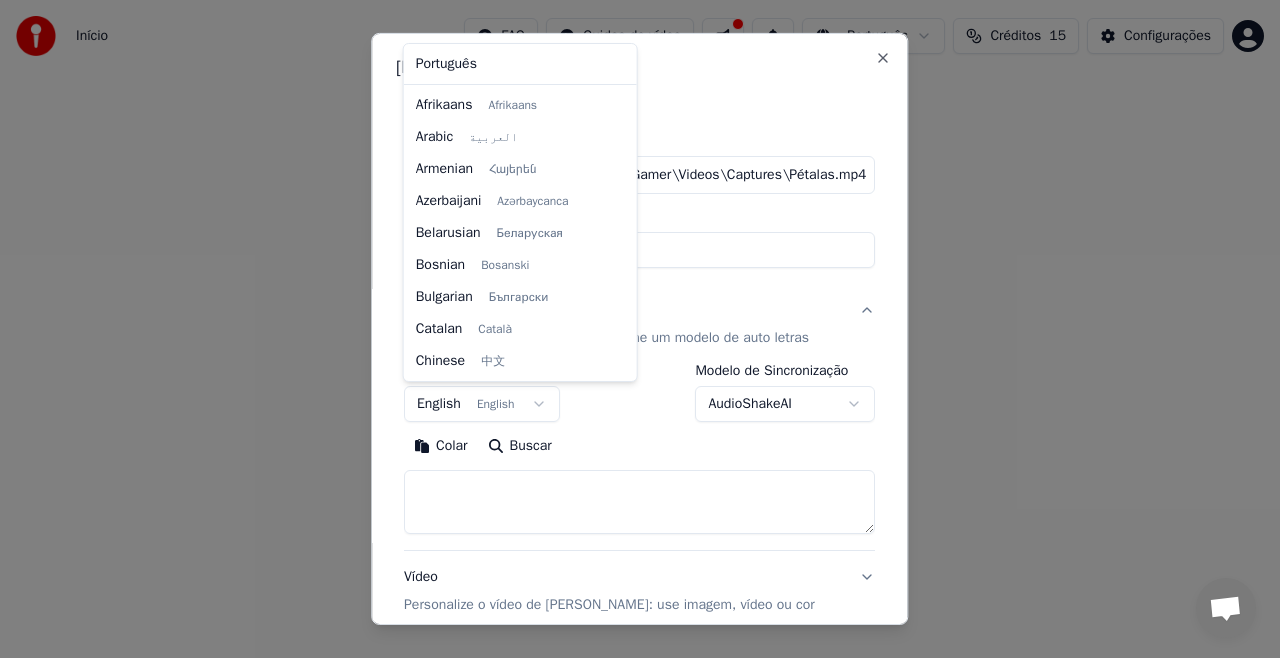 scroll, scrollTop: 160, scrollLeft: 0, axis: vertical 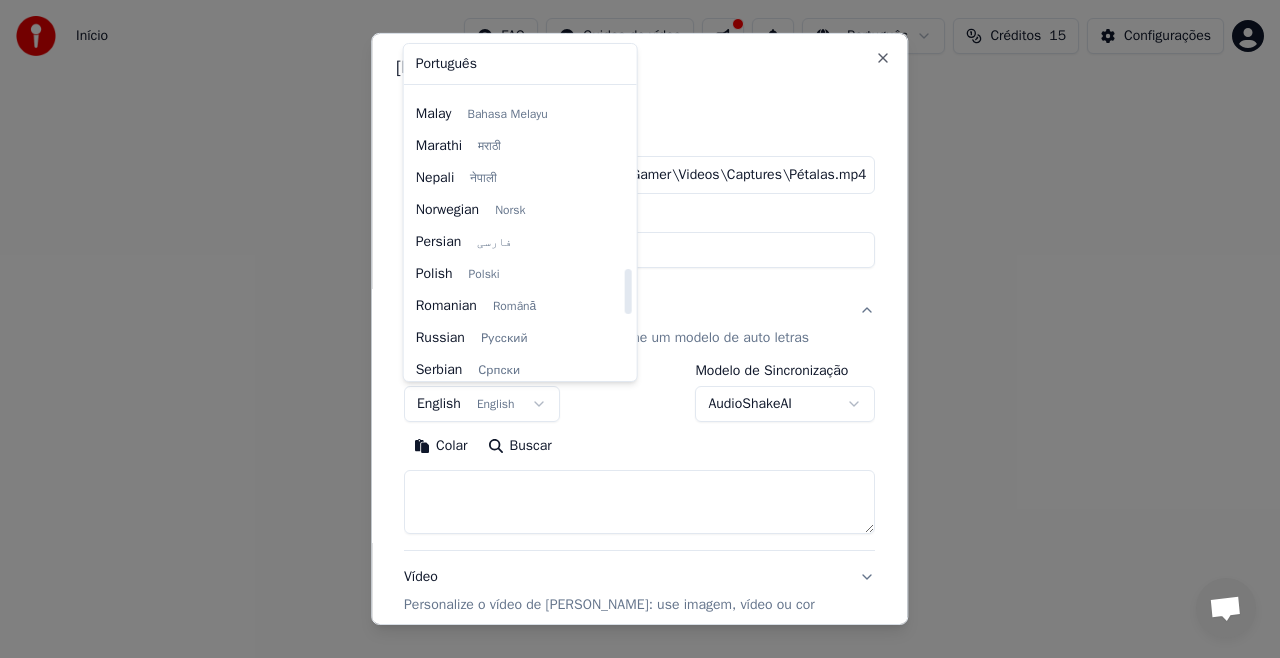drag, startPoint x: 624, startPoint y: 153, endPoint x: 615, endPoint y: 307, distance: 154.26276 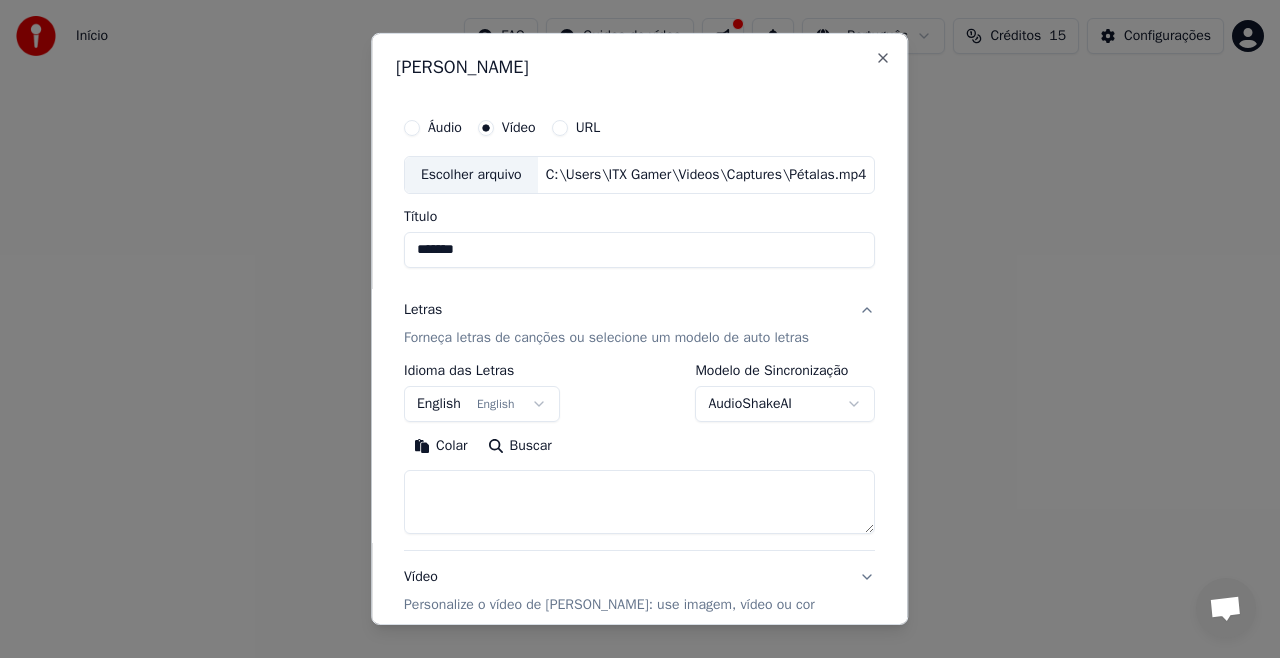 click on "**********" at bounding box center (640, 222) 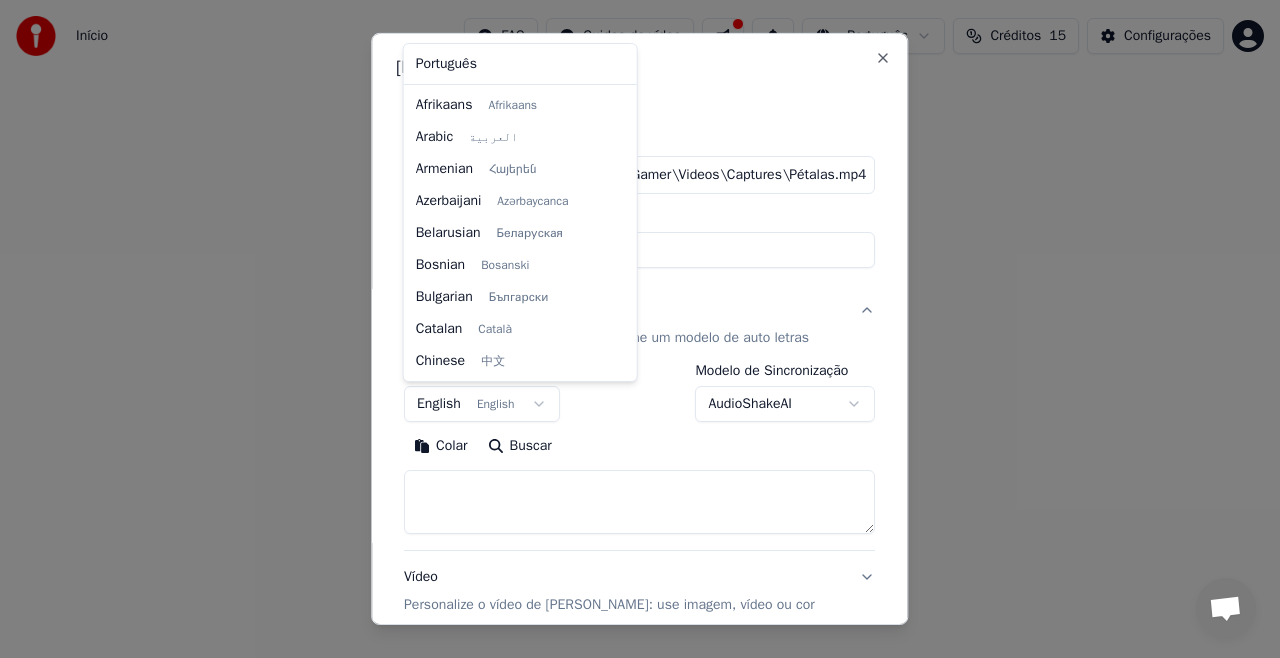 click on "**********" at bounding box center [640, 222] 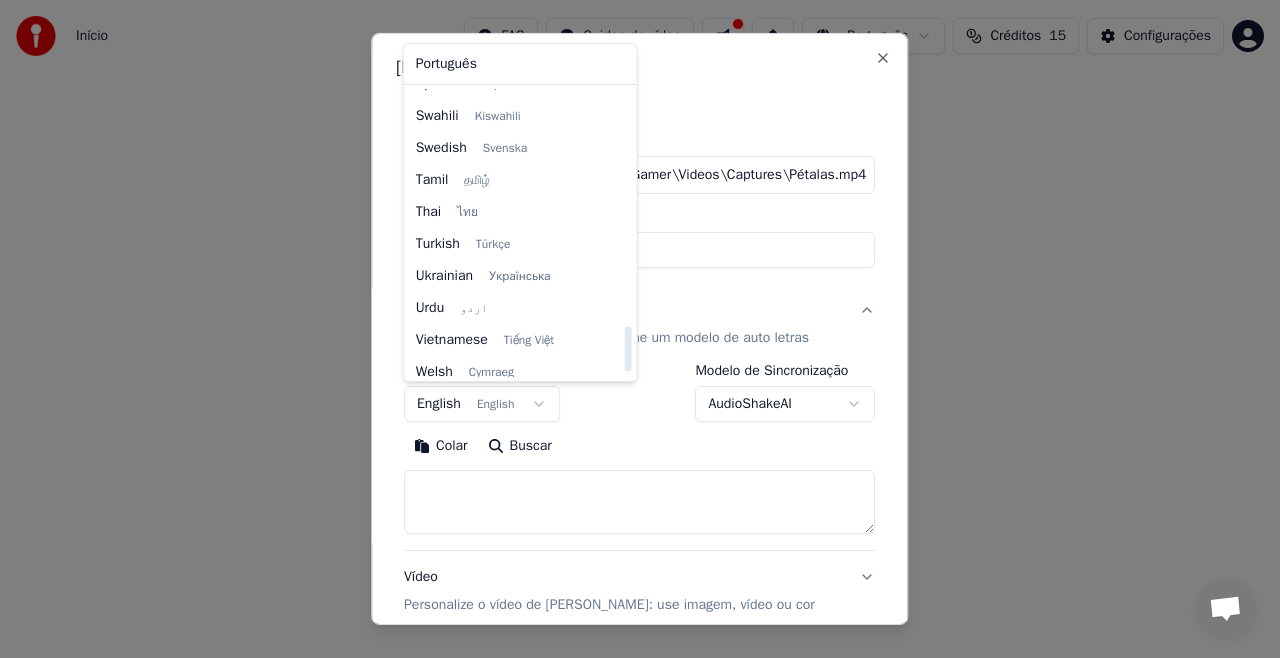 scroll, scrollTop: 1535, scrollLeft: 0, axis: vertical 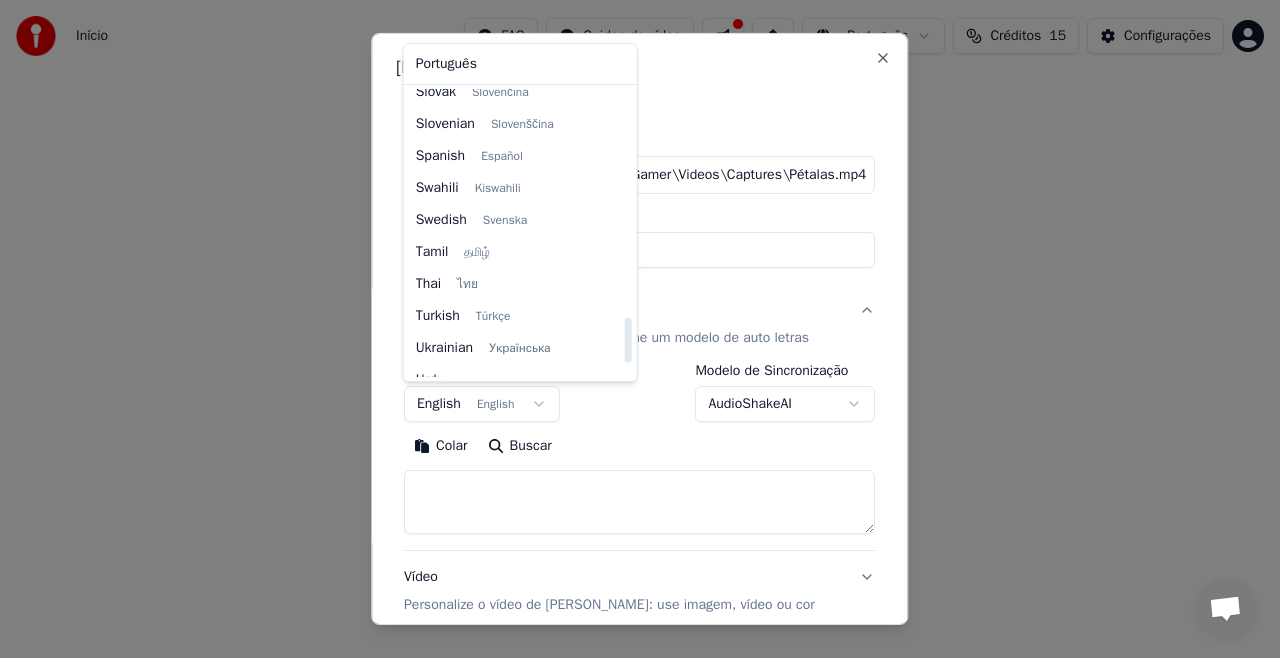 drag, startPoint x: 626, startPoint y: 151, endPoint x: 639, endPoint y: 343, distance: 192.4396 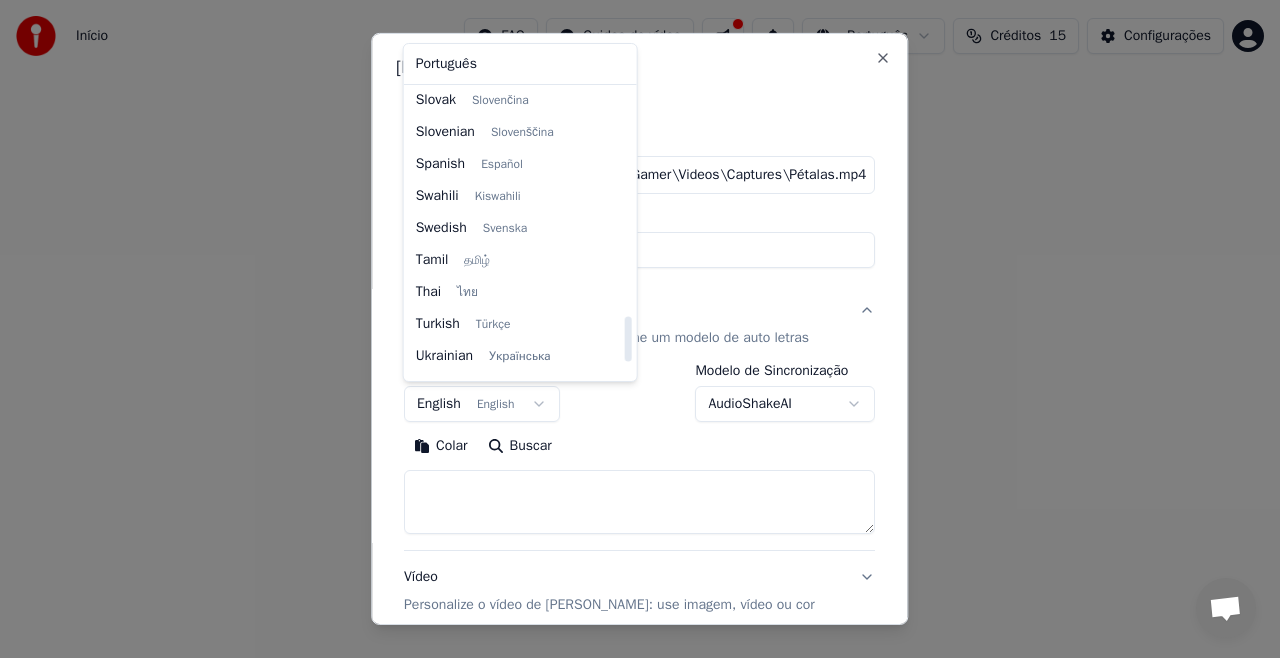 select on "**" 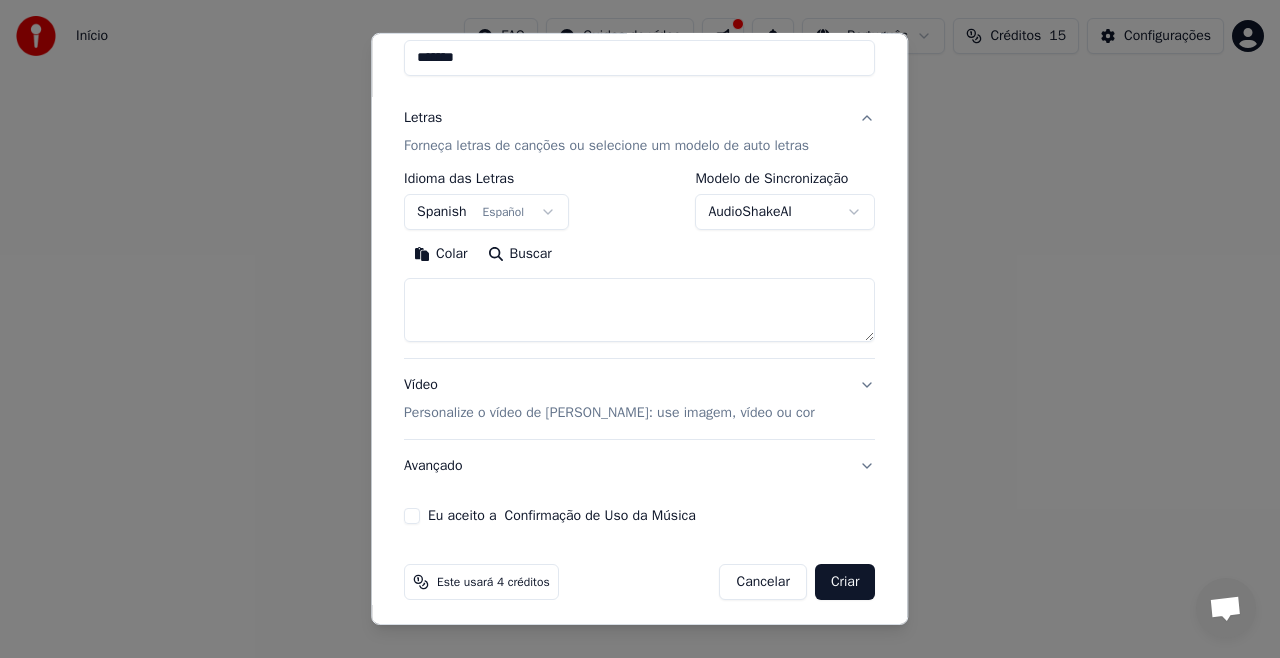 scroll, scrollTop: 199, scrollLeft: 0, axis: vertical 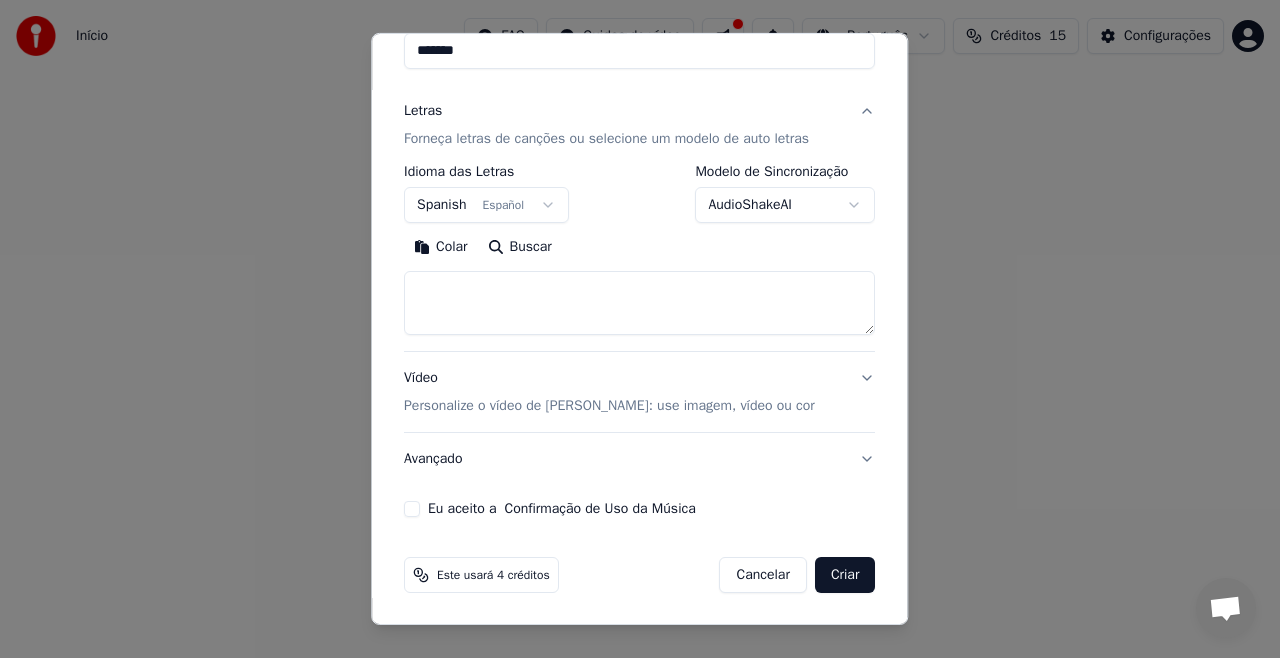 click on "Personalize o vídeo de [PERSON_NAME]: use imagem, vídeo ou cor" at bounding box center [609, 406] 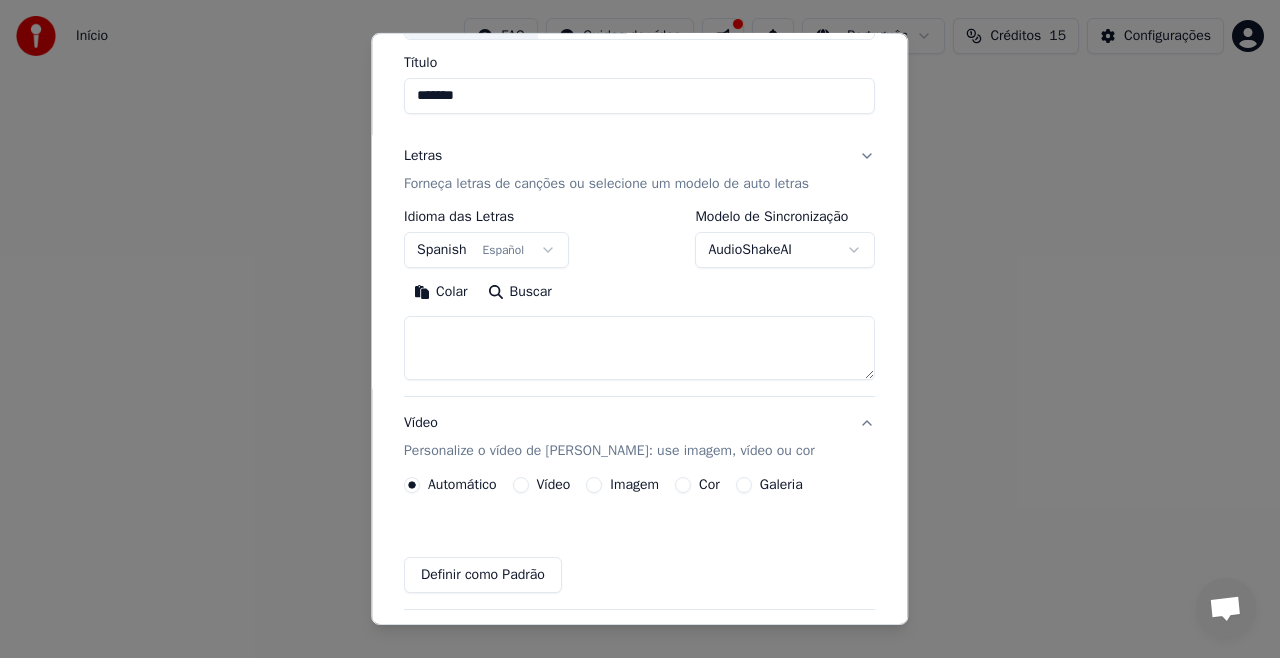 scroll, scrollTop: 145, scrollLeft: 0, axis: vertical 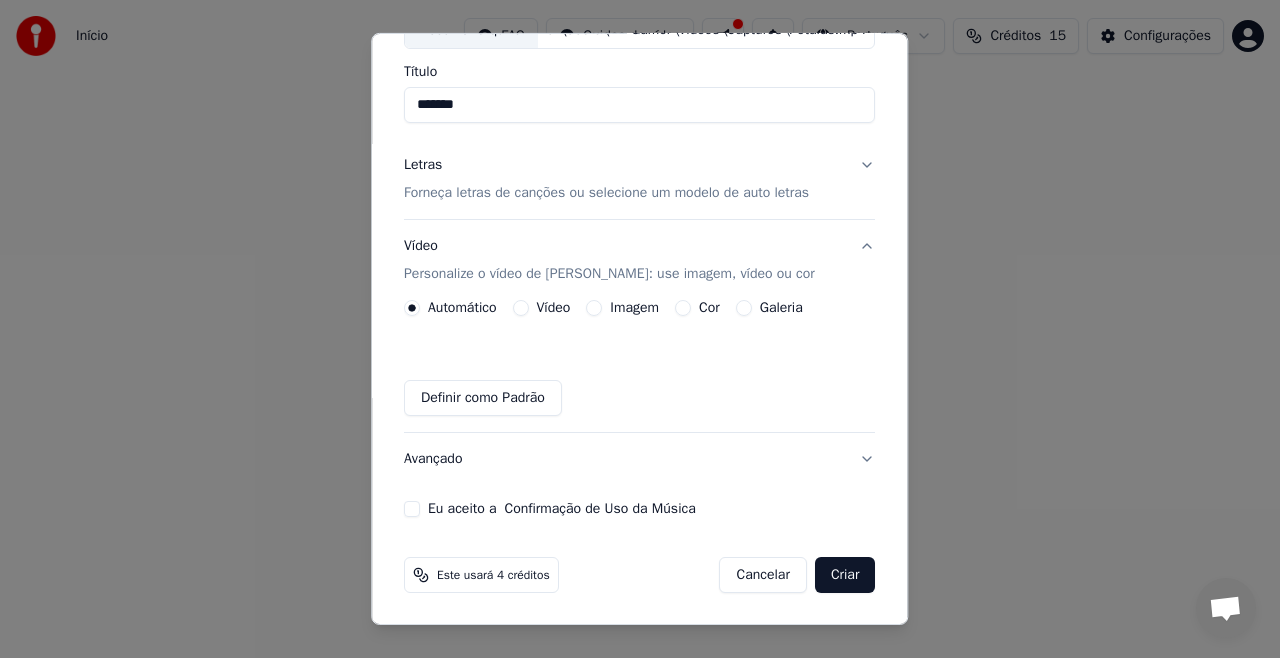 click on "Vídeo" at bounding box center (521, 308) 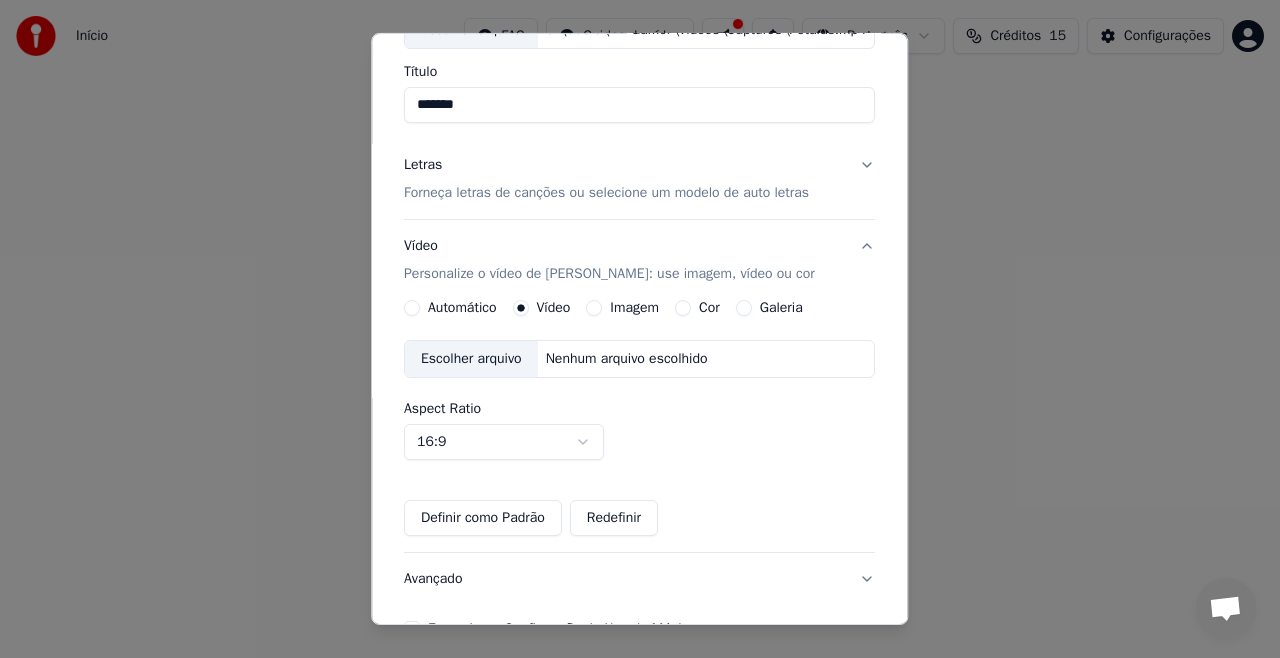 click on "Escolher arquivo" at bounding box center (471, 359) 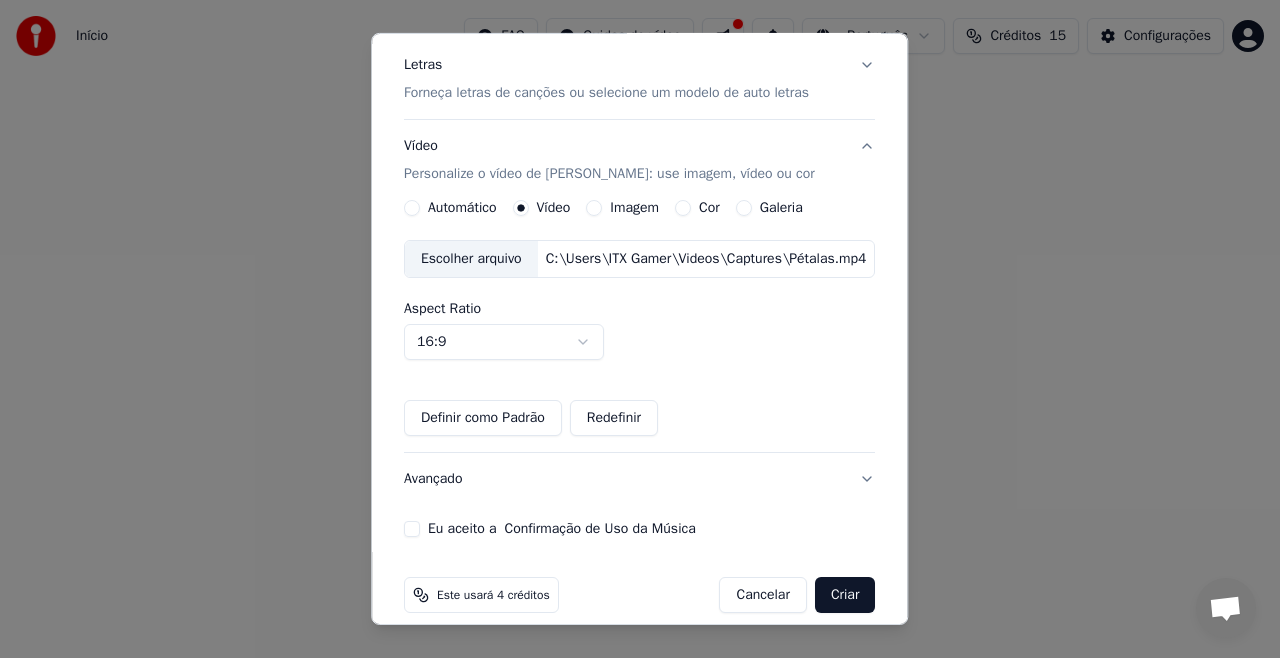 scroll, scrollTop: 265, scrollLeft: 0, axis: vertical 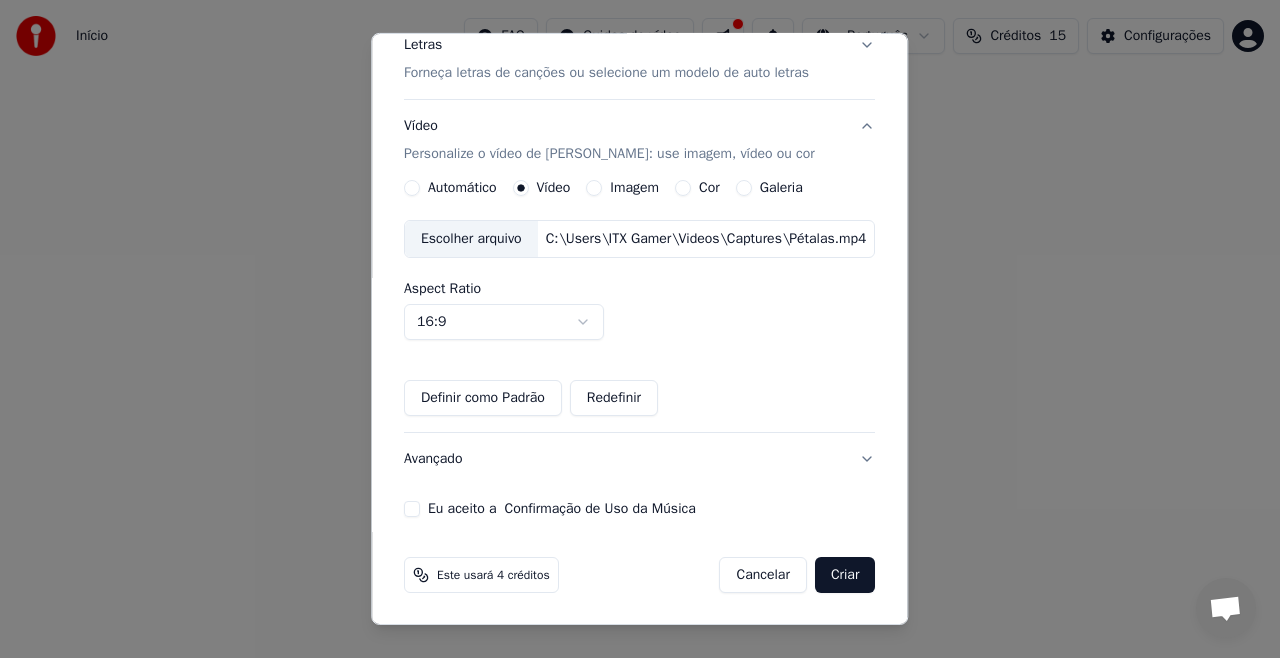 click on "Criar" at bounding box center [845, 575] 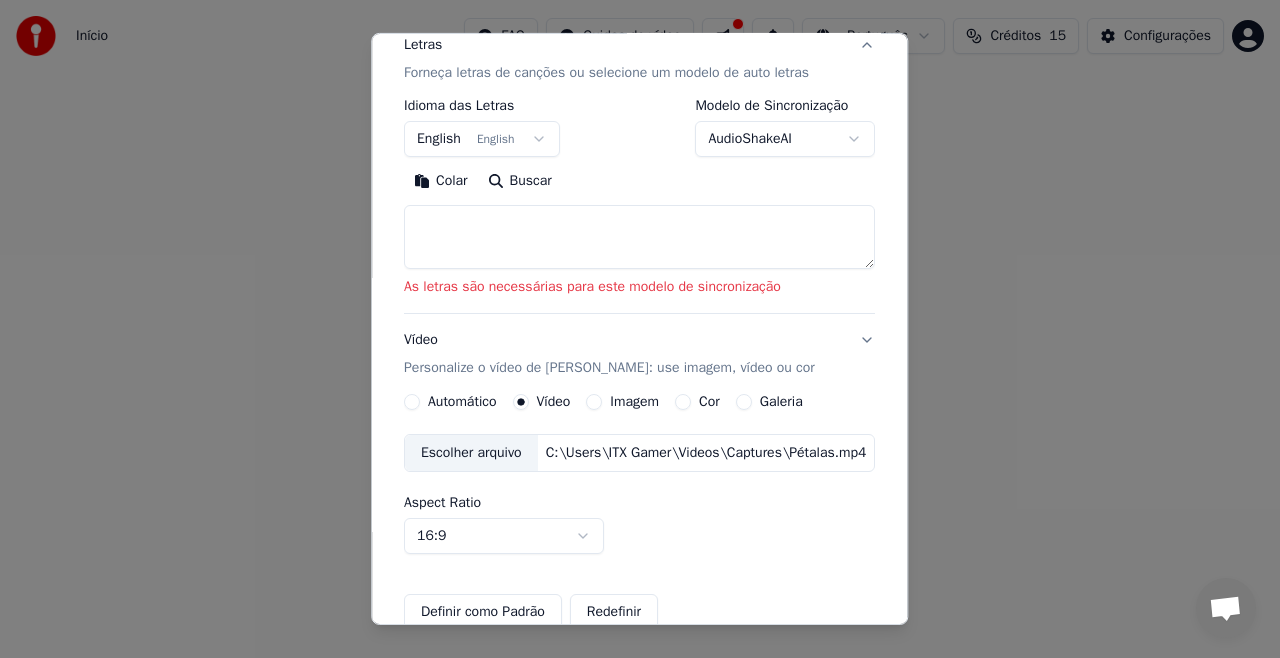 scroll, scrollTop: 255, scrollLeft: 0, axis: vertical 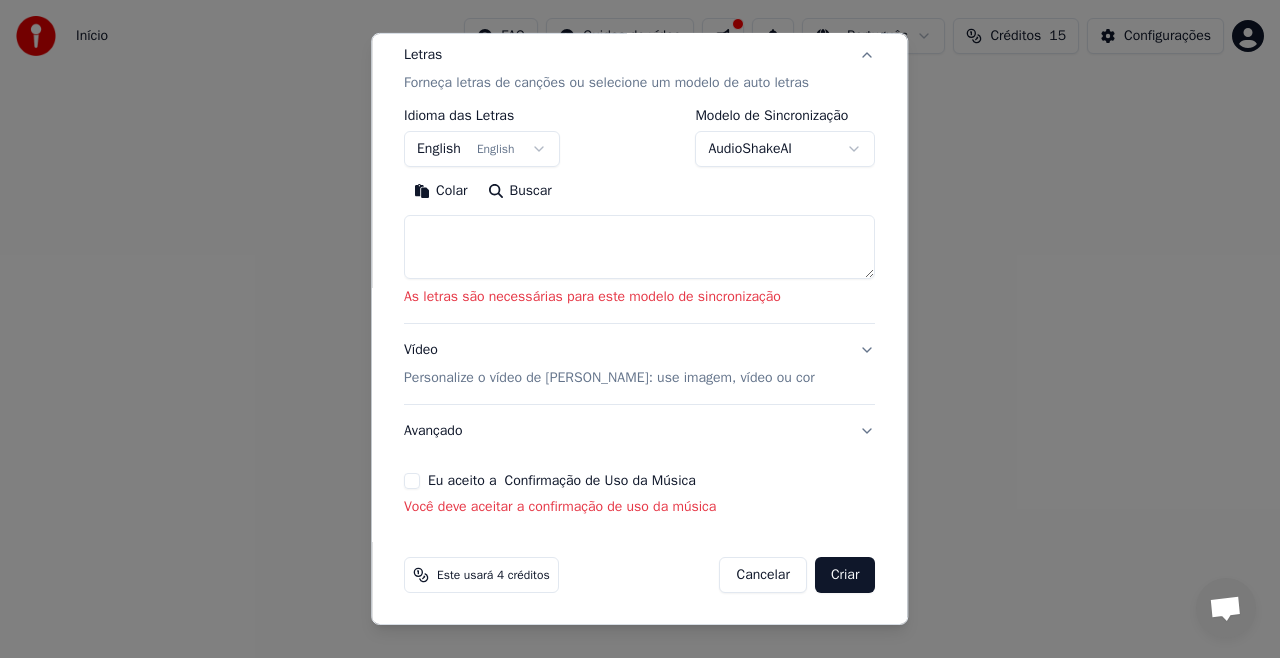 click on "Eu aceito a   Confirmação de Uso da Música" at bounding box center [412, 481] 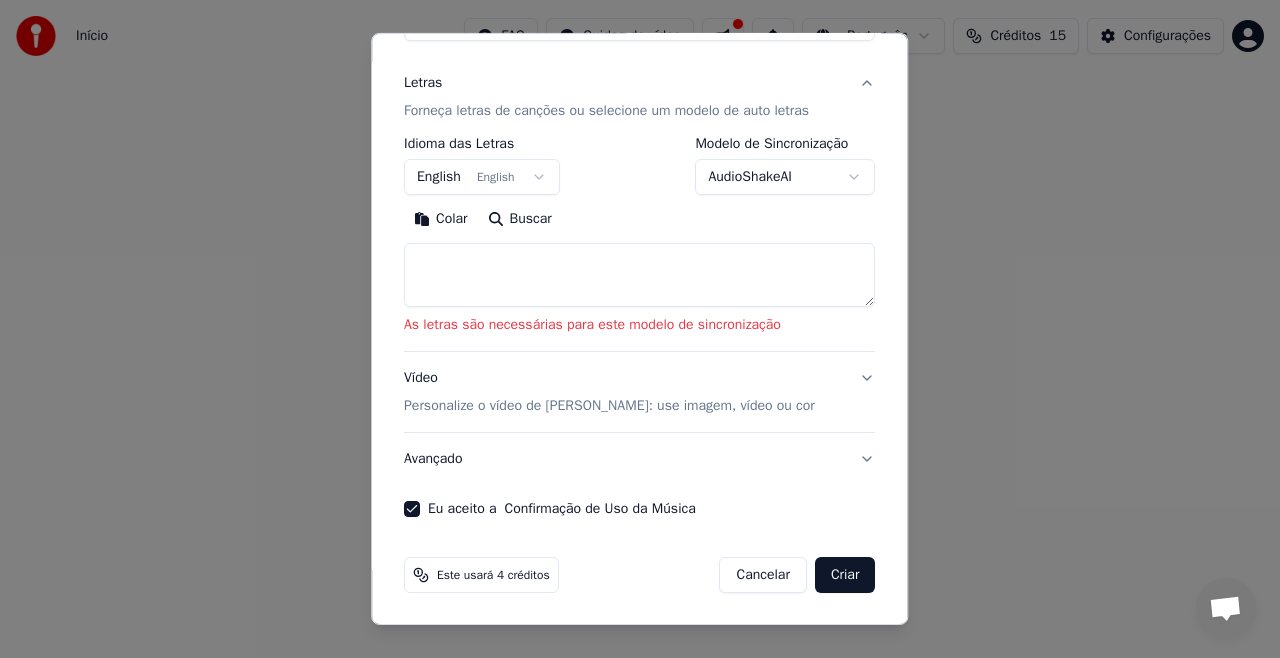 click at bounding box center [639, 275] 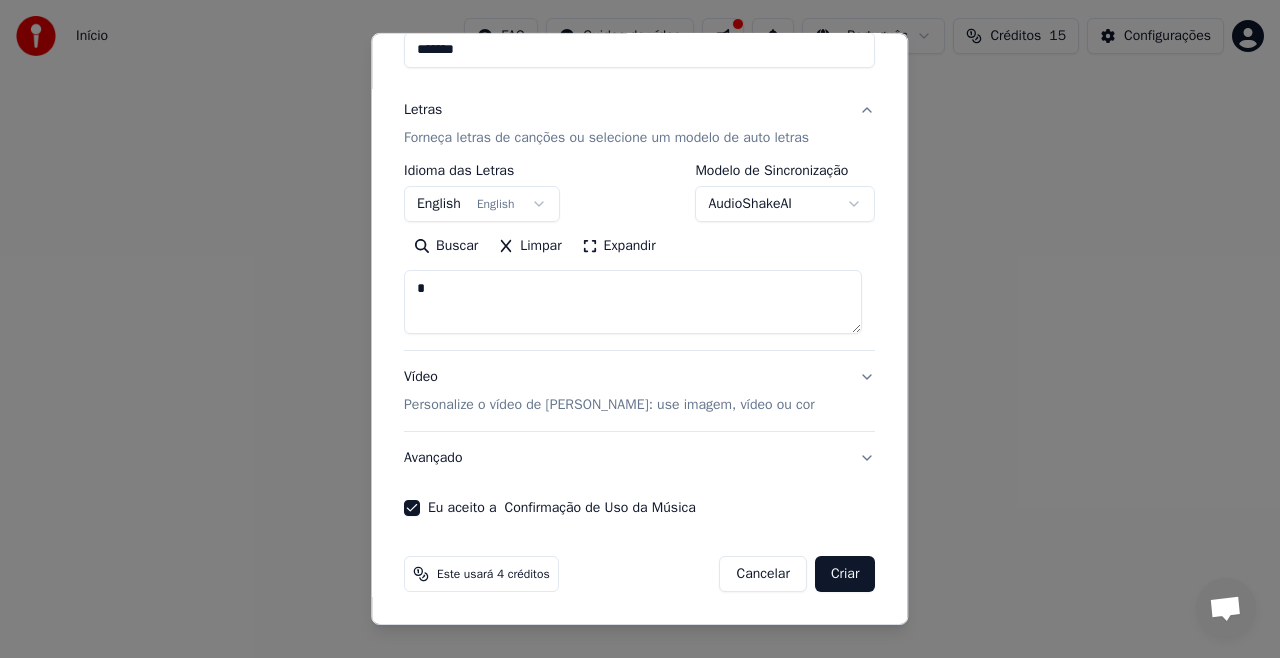 scroll, scrollTop: 199, scrollLeft: 0, axis: vertical 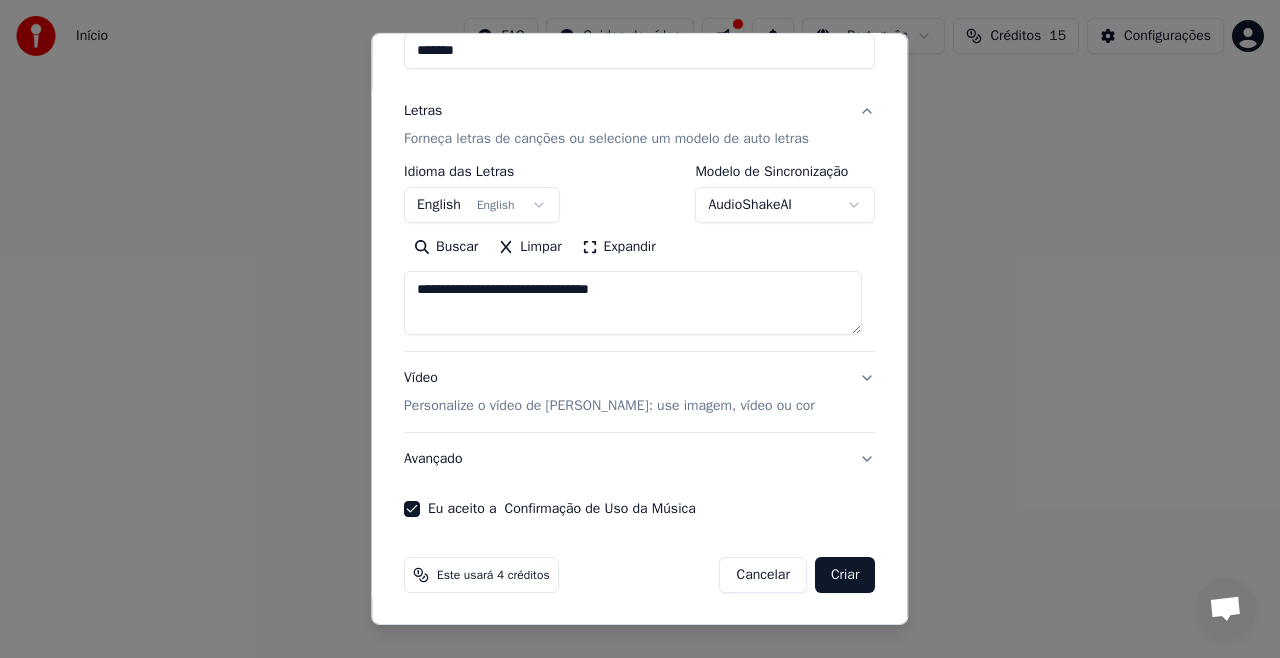 click on "**********" at bounding box center (633, 303) 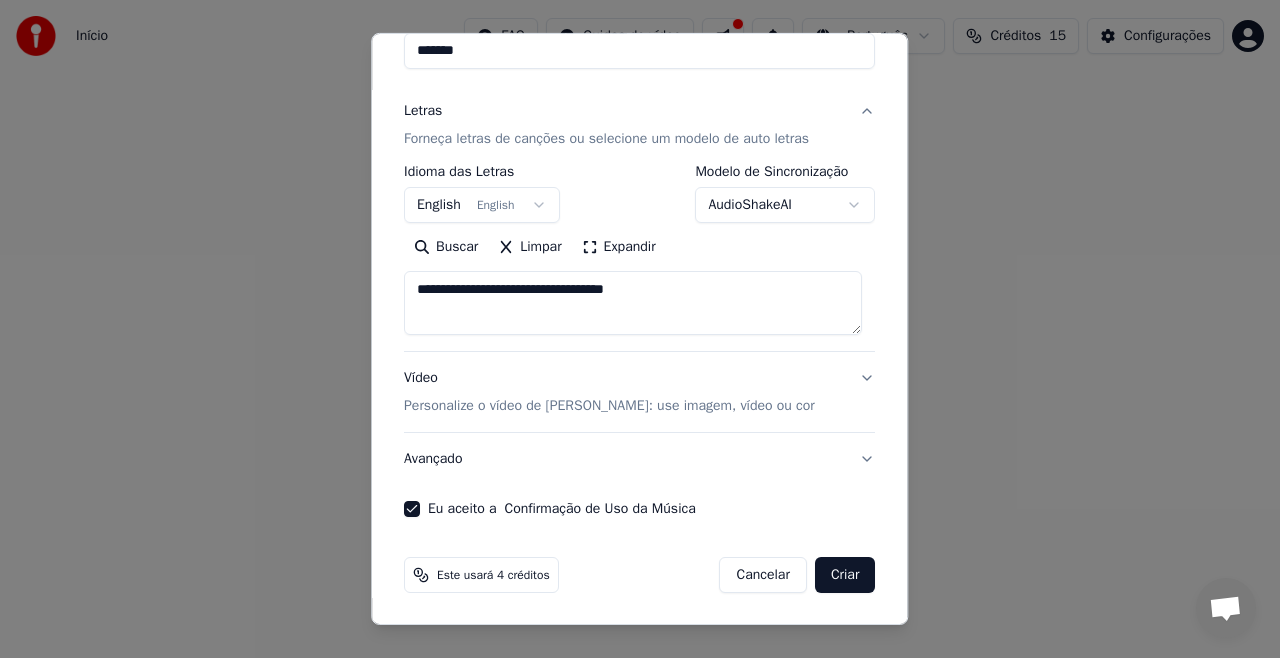 click on "**********" at bounding box center [633, 303] 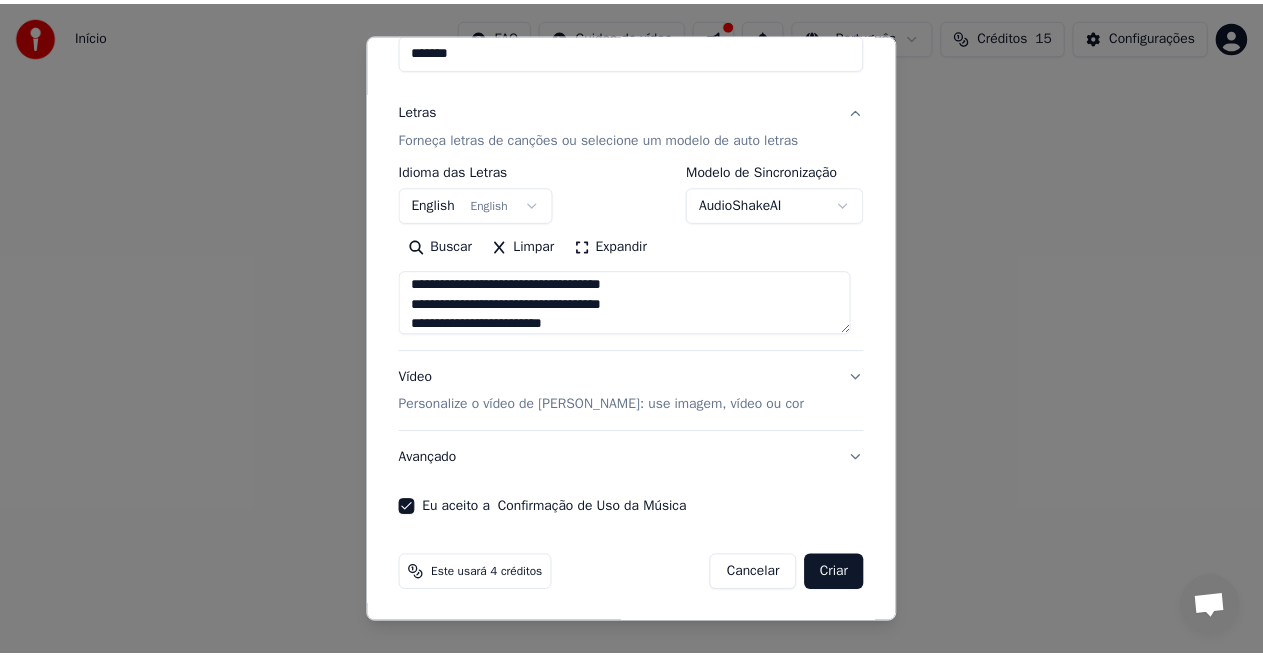 scroll, scrollTop: 265, scrollLeft: 0, axis: vertical 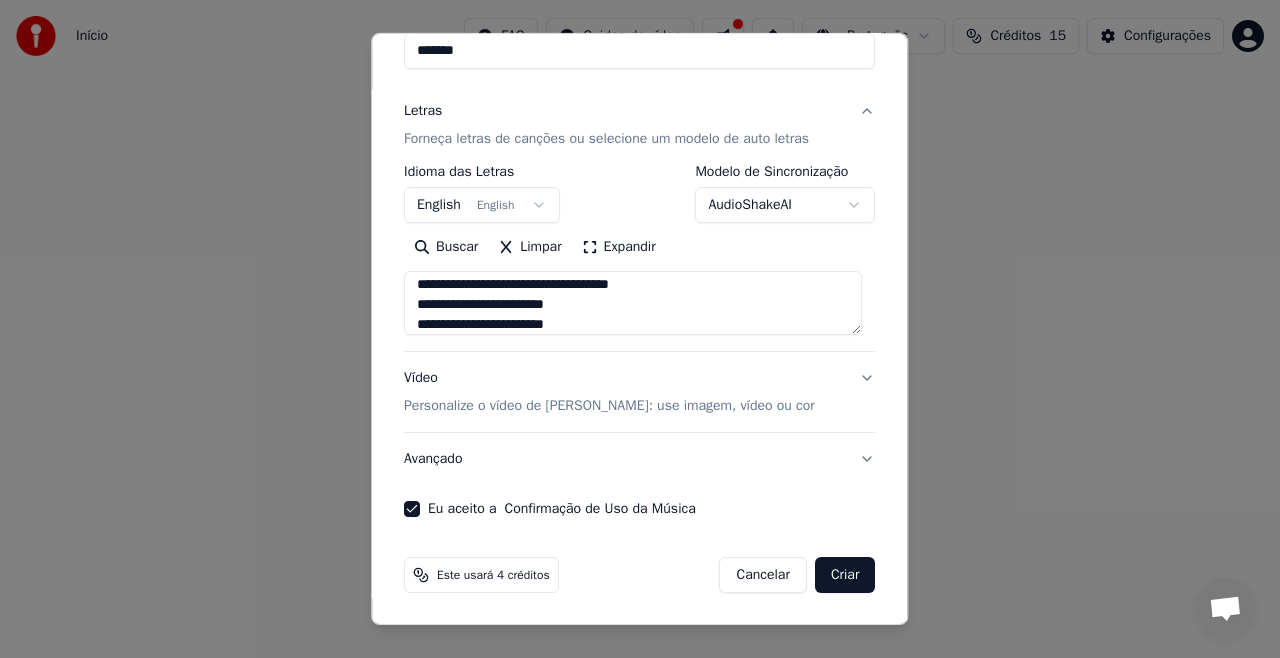 type on "**********" 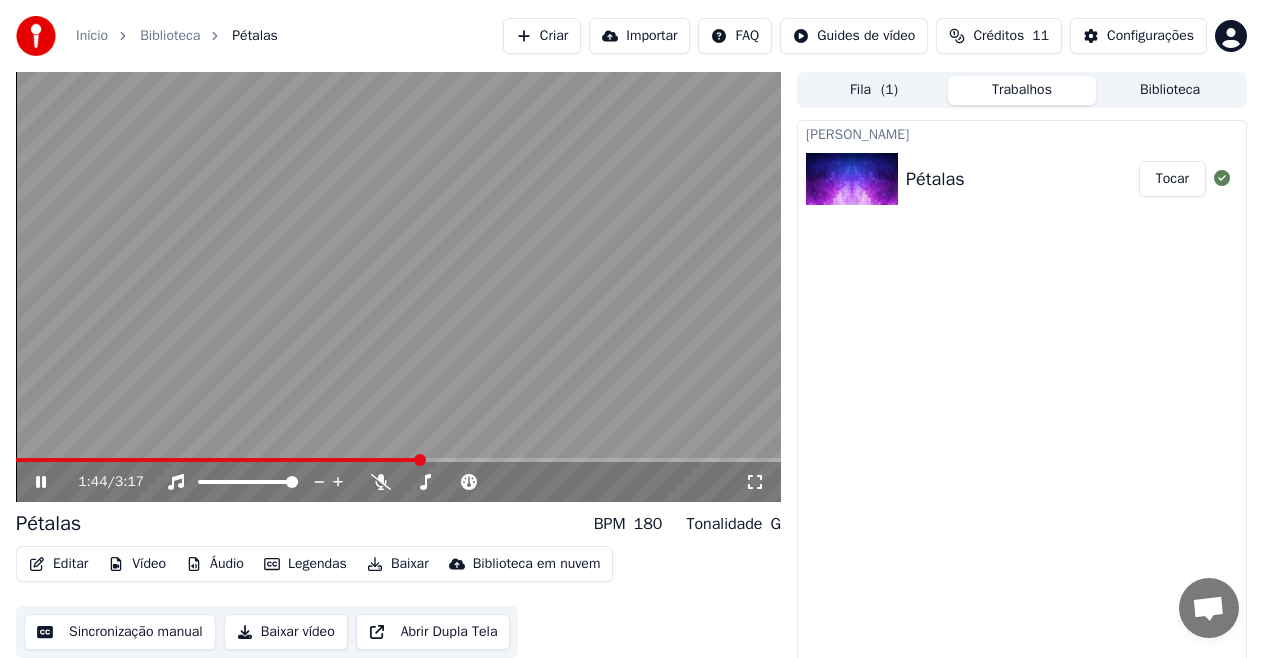 click at bounding box center (398, 287) 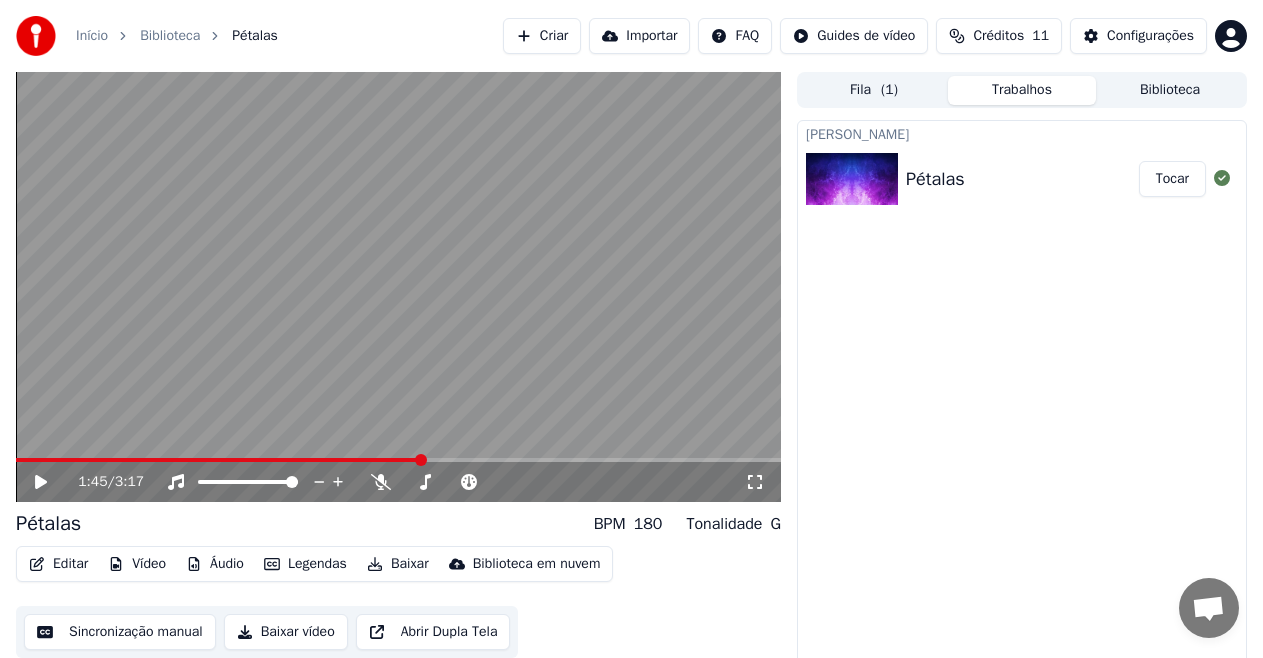 click at bounding box center (398, 287) 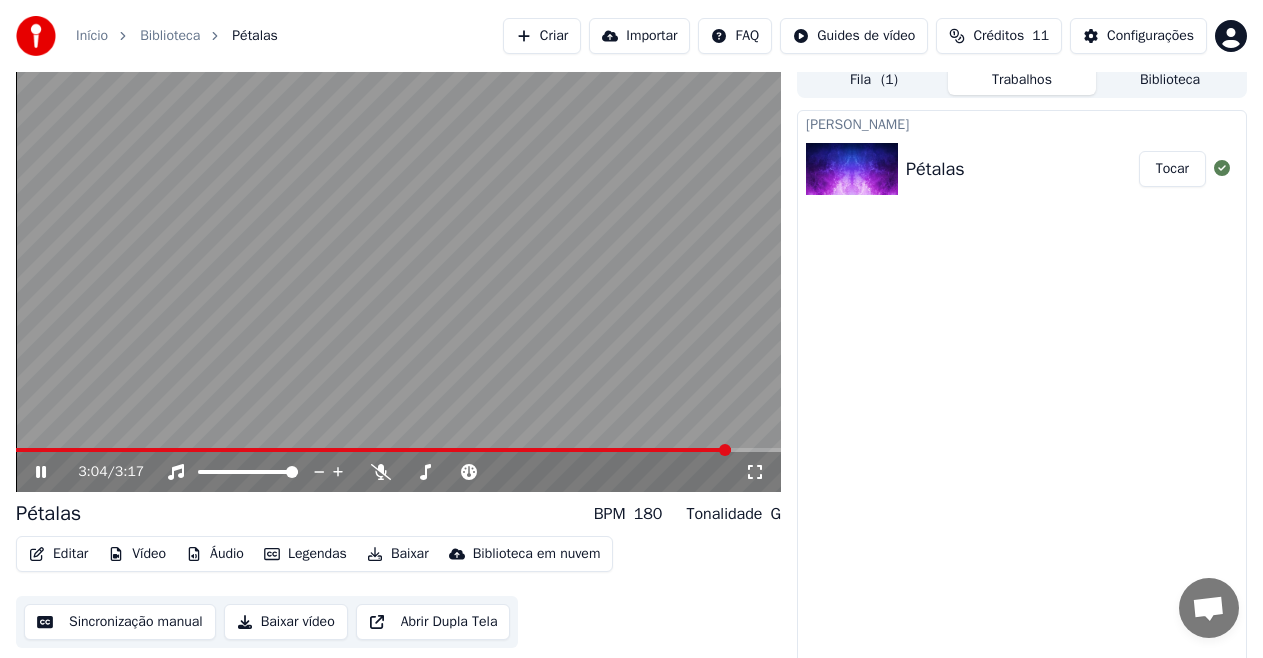 scroll, scrollTop: 0, scrollLeft: 0, axis: both 